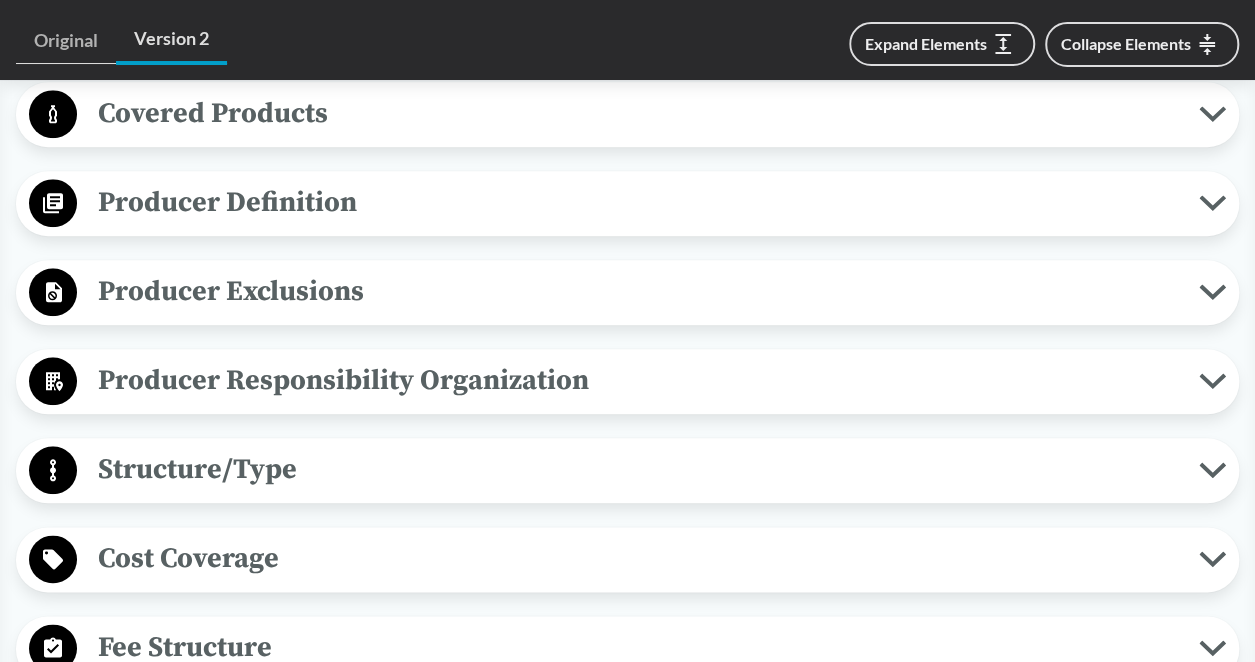 scroll, scrollTop: 865, scrollLeft: 0, axis: vertical 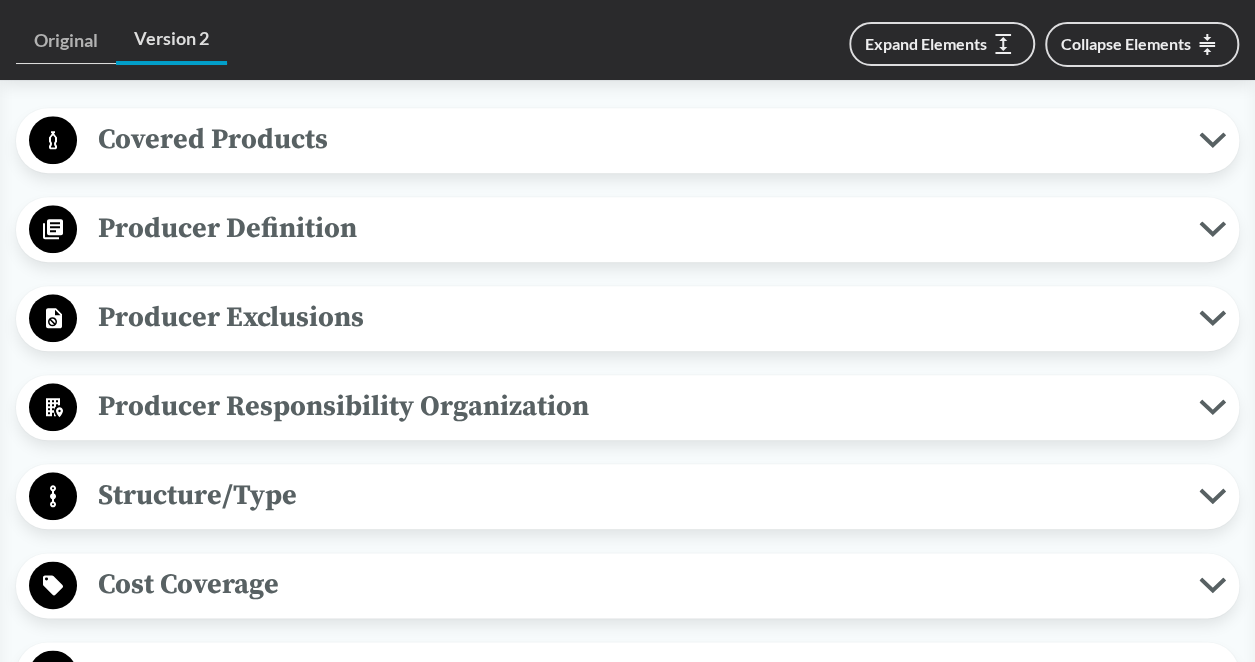 click on "Producer Definition" at bounding box center (638, 228) 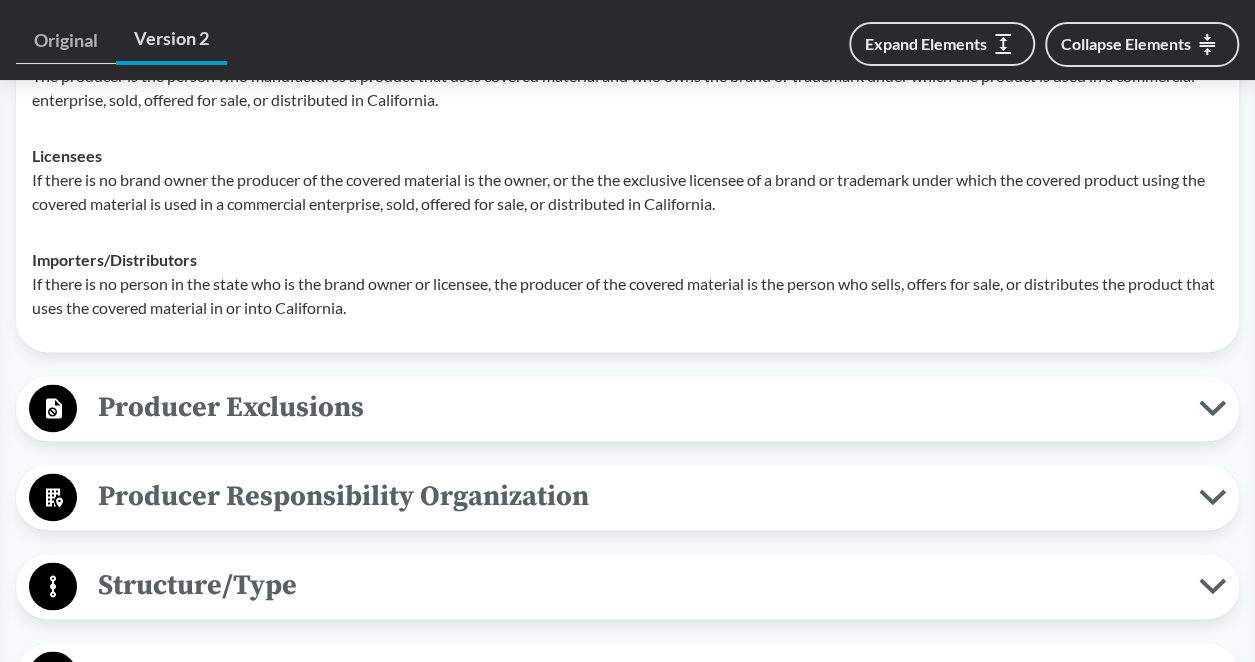 scroll, scrollTop: 1122, scrollLeft: 0, axis: vertical 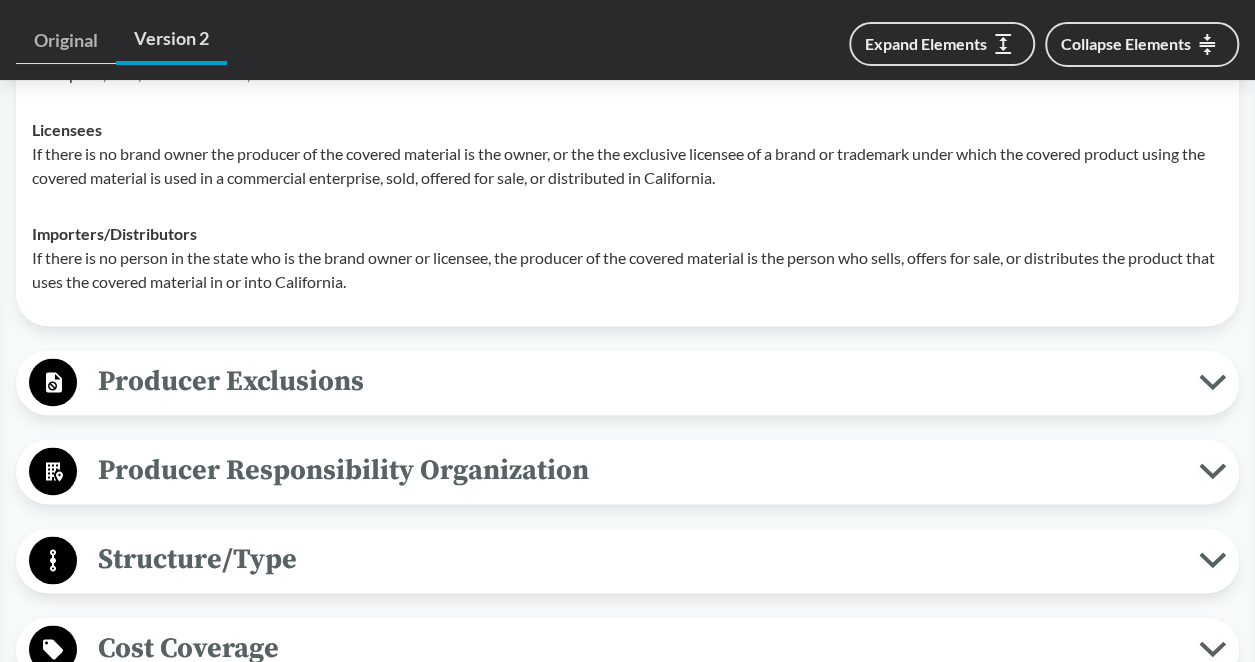 click on "Producer Exclusions" at bounding box center [638, 381] 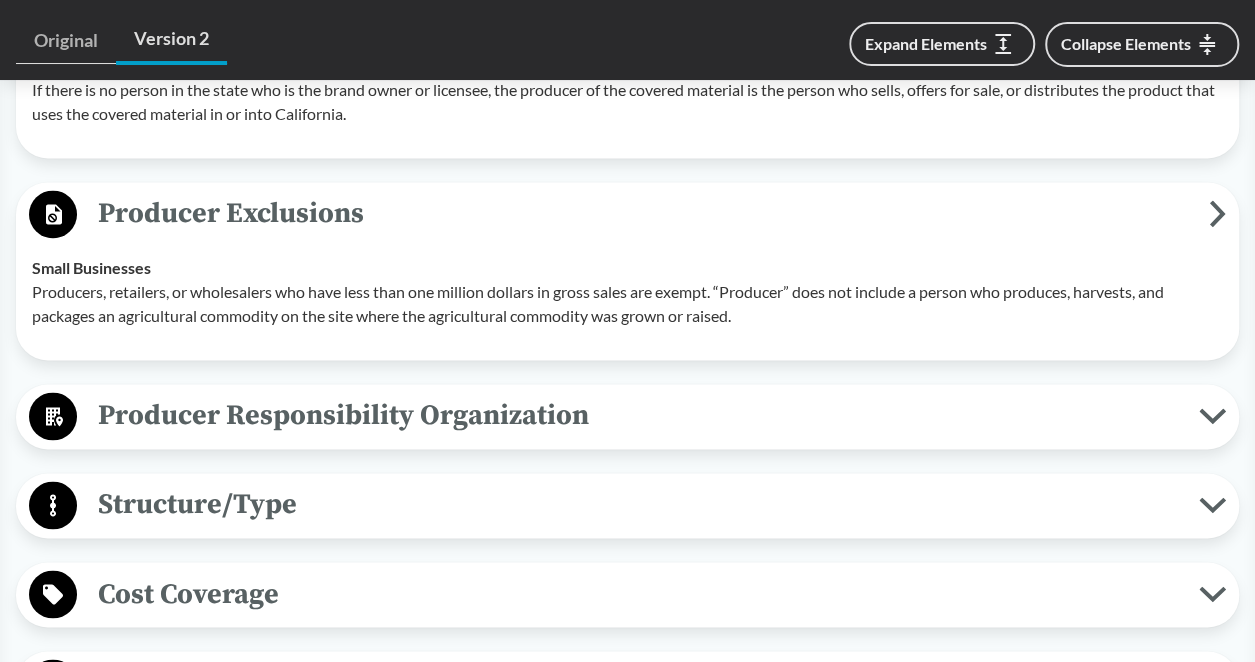 scroll, scrollTop: 1322, scrollLeft: 0, axis: vertical 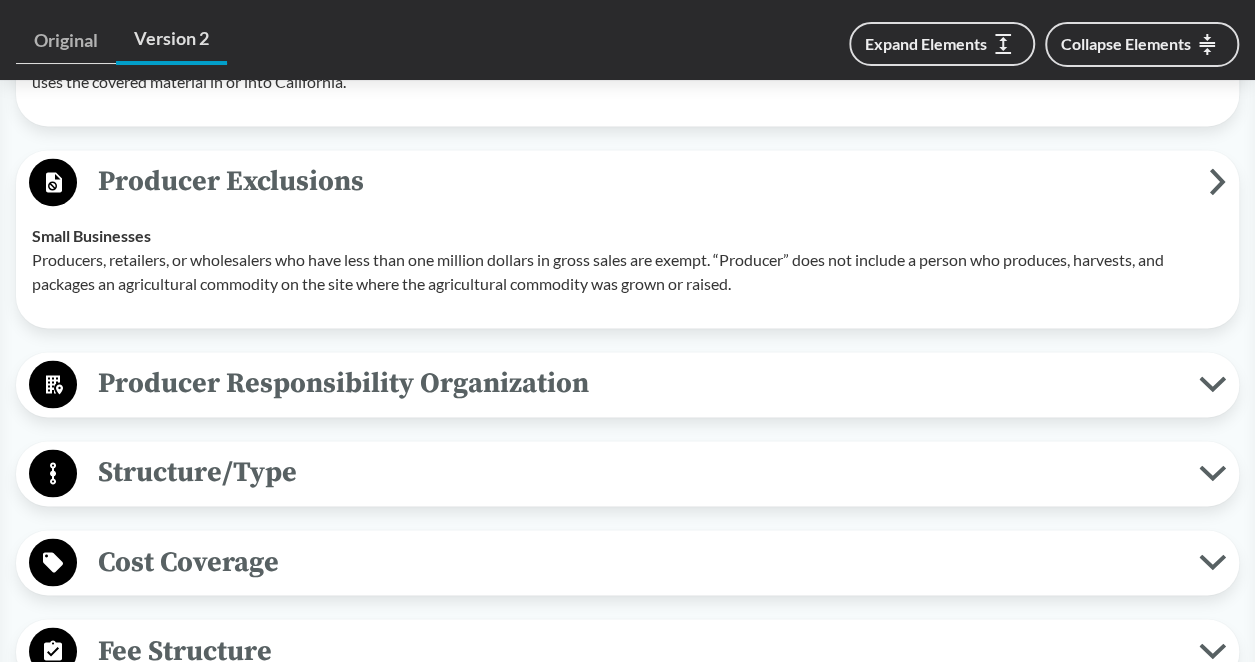 click on "Producer Responsibility Organization" at bounding box center [638, 383] 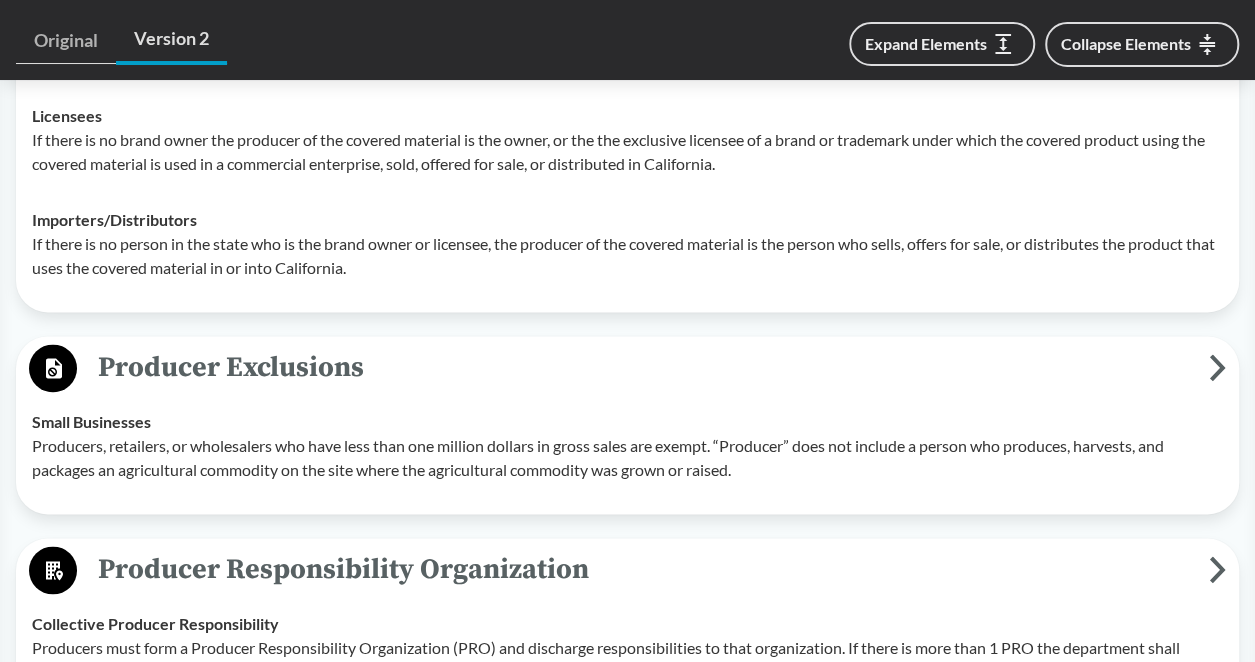 scroll, scrollTop: 1128, scrollLeft: 0, axis: vertical 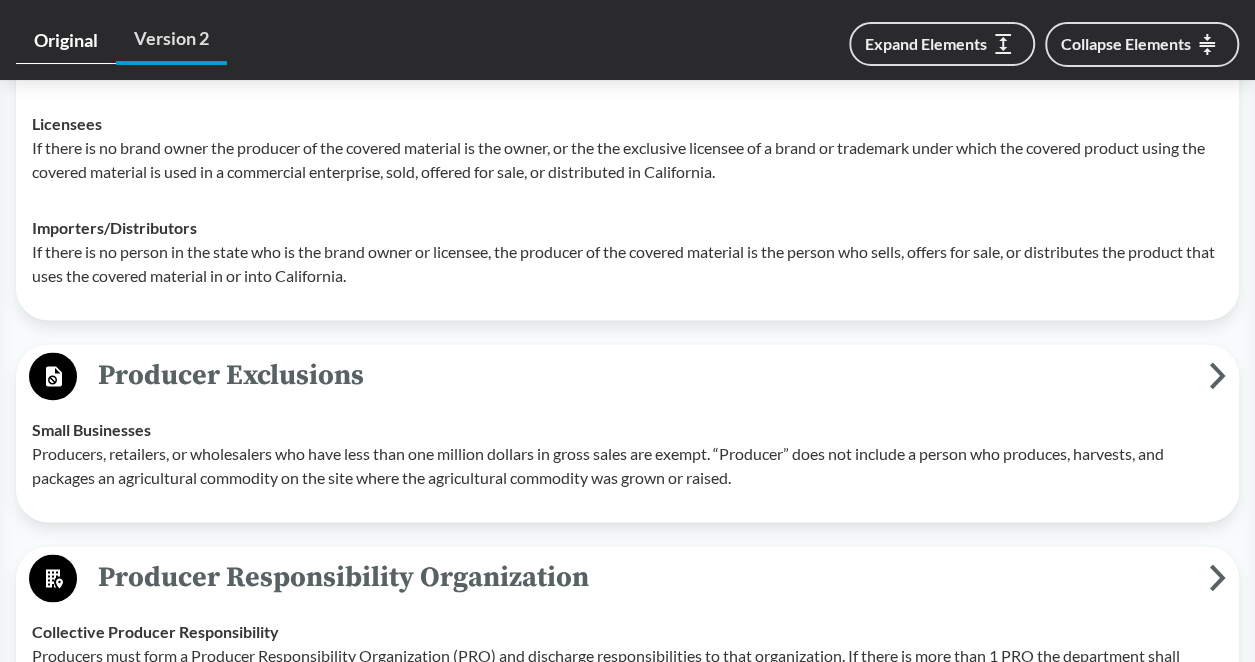 click on "Original" at bounding box center (66, 41) 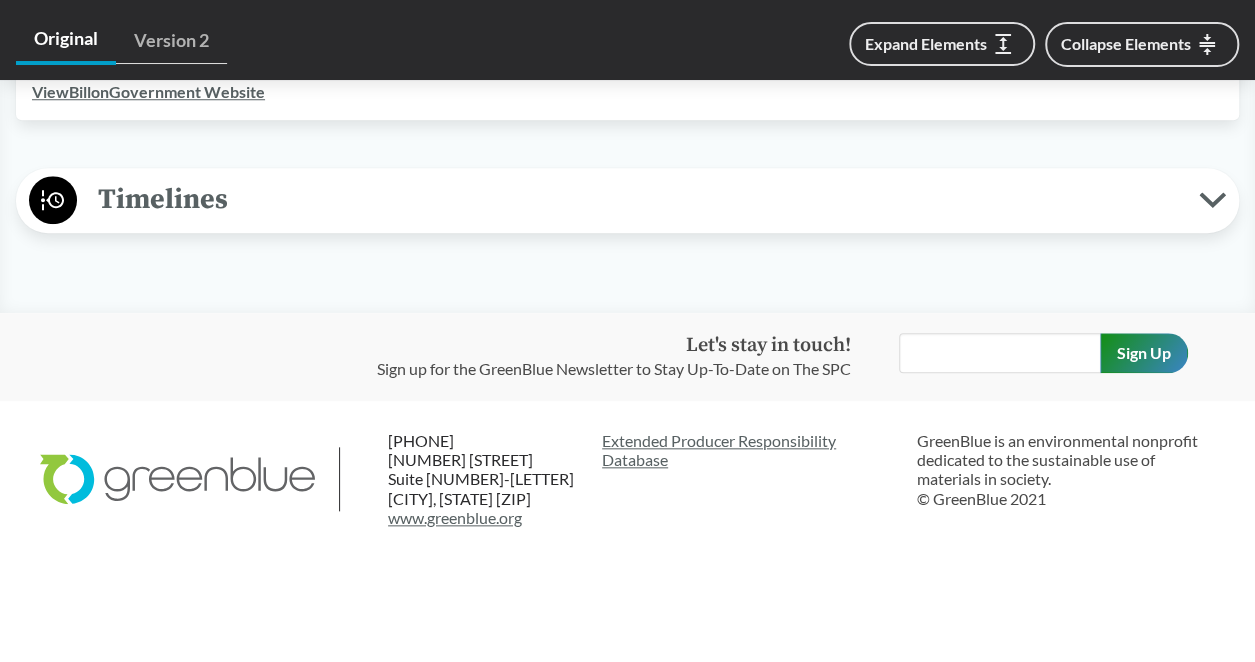 scroll, scrollTop: 0, scrollLeft: 0, axis: both 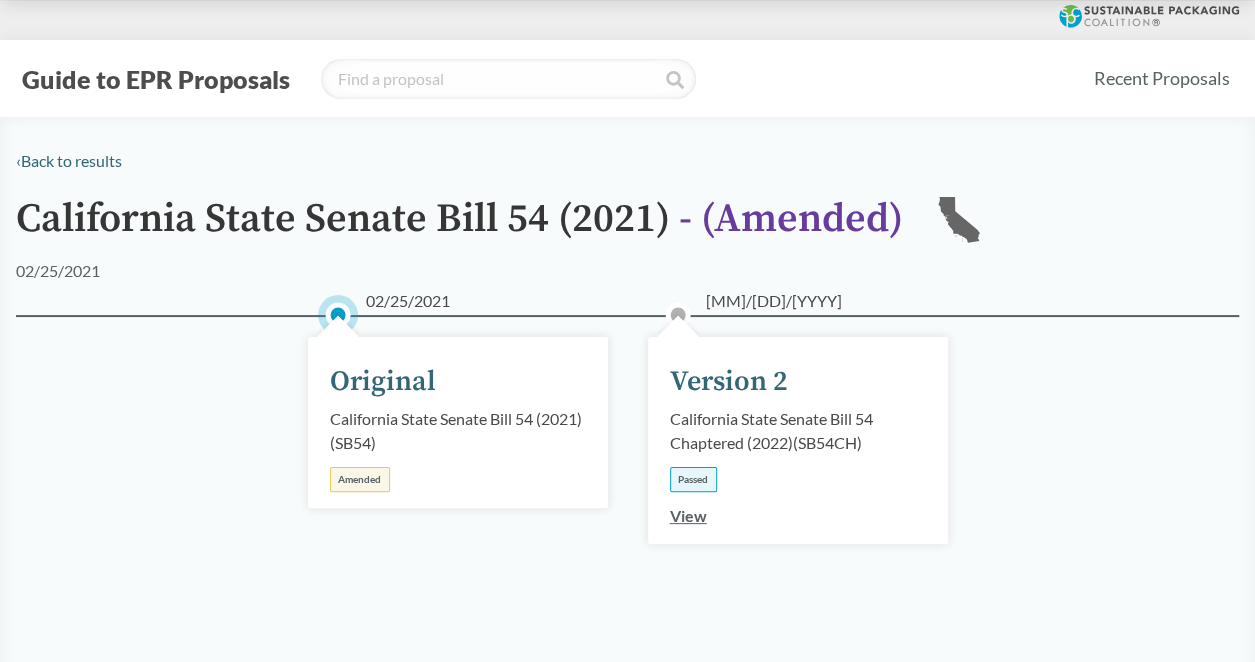 click on "View" at bounding box center [688, 515] 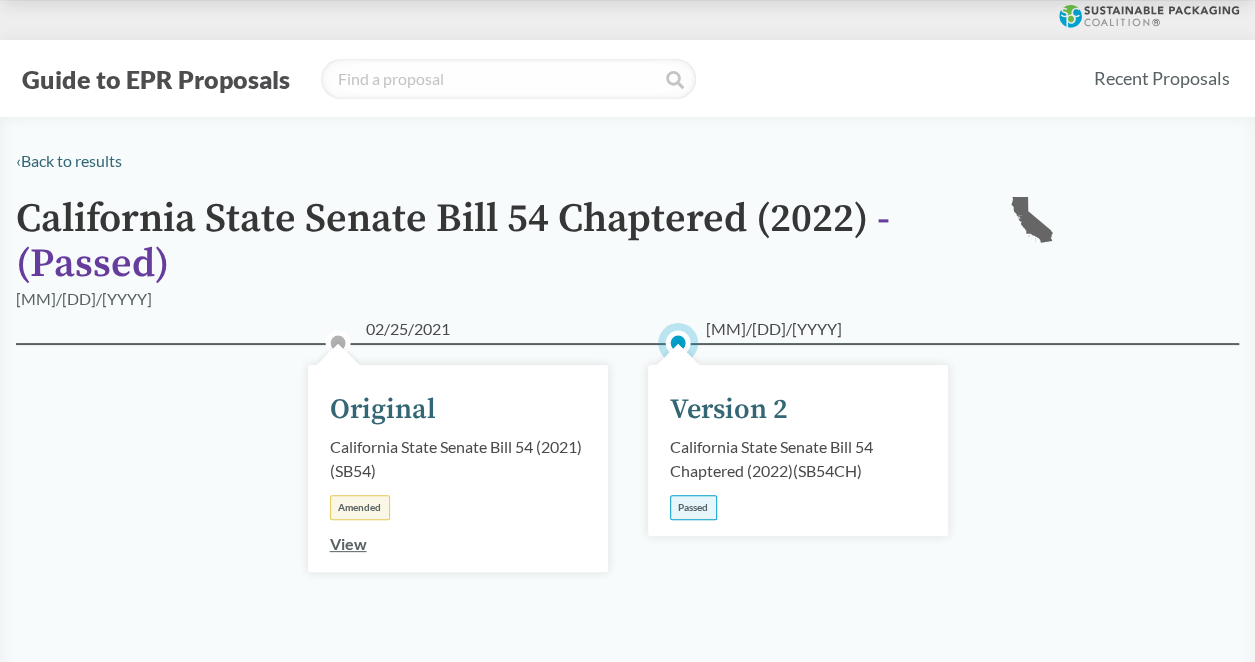 click on "California State Senate Bill 54 Chaptered (2022)  ( SB54CH )" at bounding box center (798, 459) 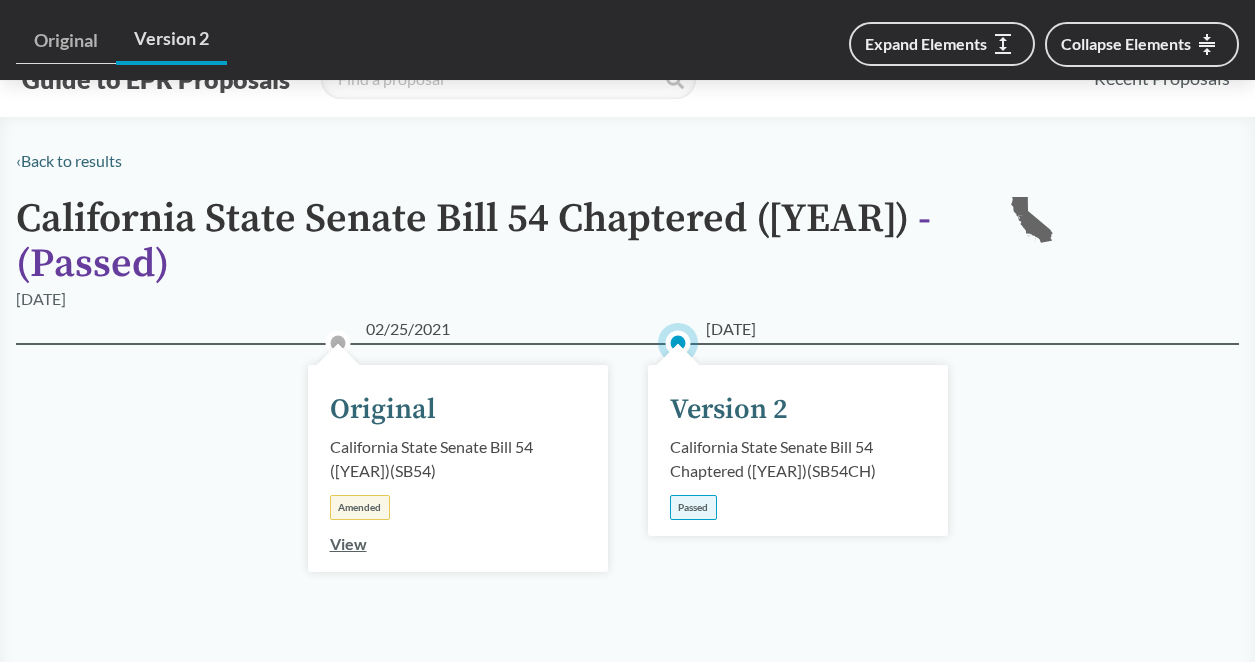 scroll, scrollTop: 965, scrollLeft: 0, axis: vertical 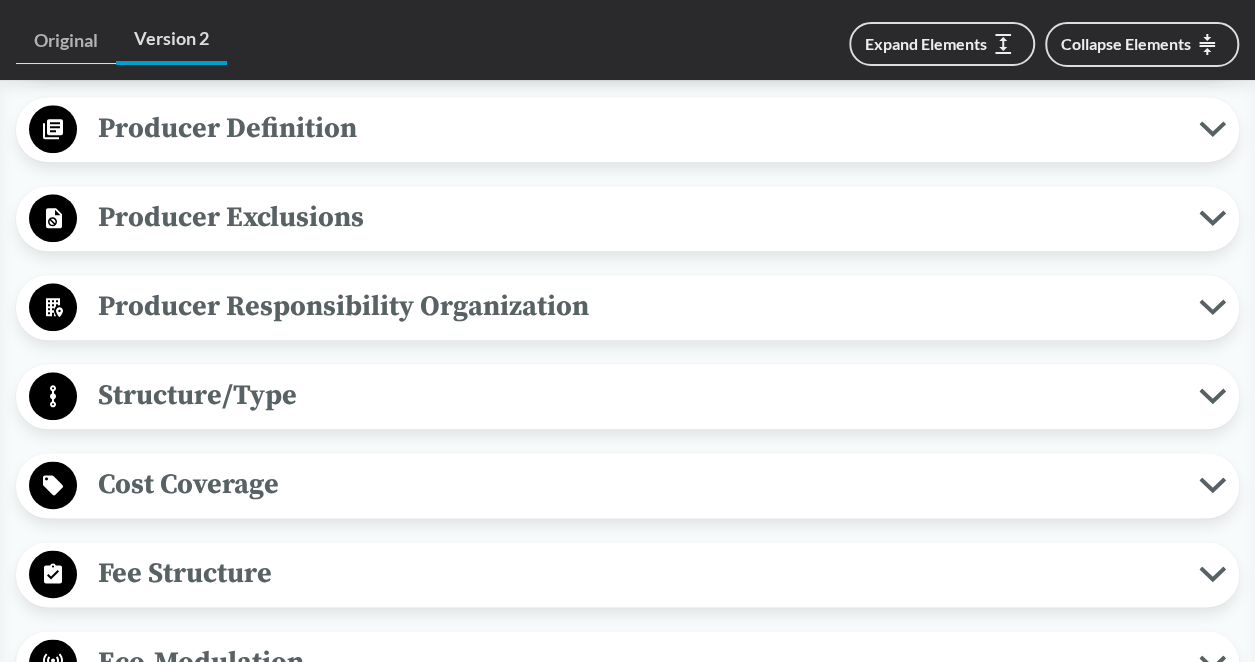 click on "Producer Definition" at bounding box center [638, 128] 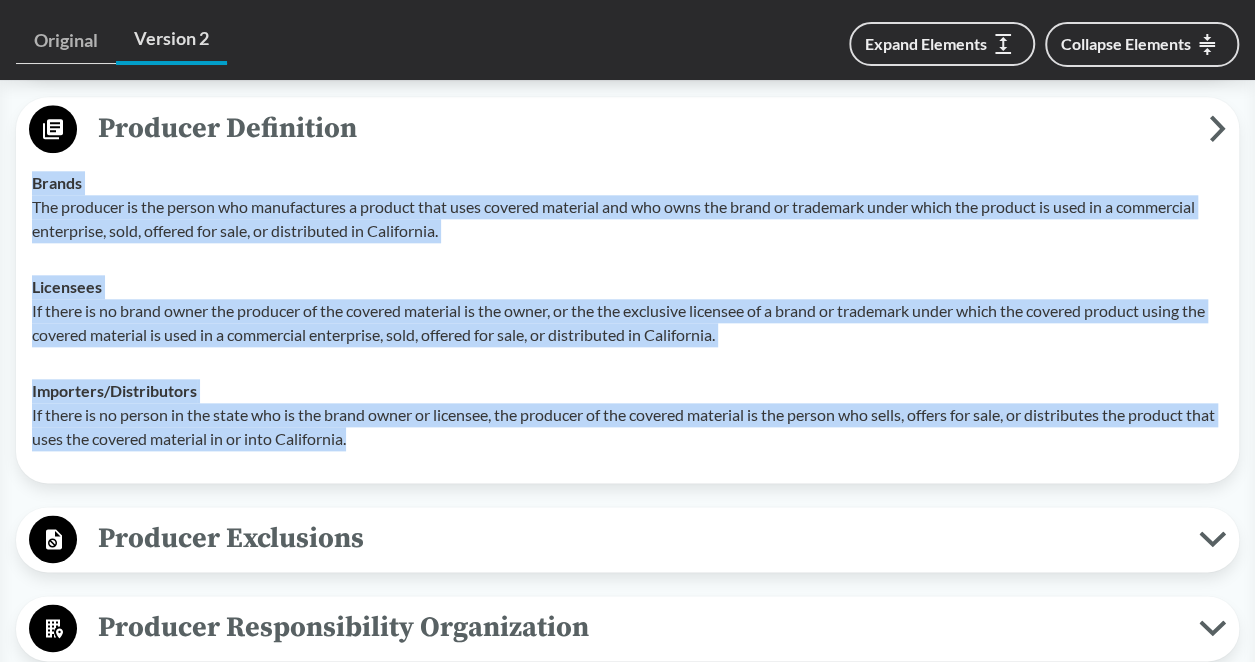 drag, startPoint x: 32, startPoint y: 175, endPoint x: 663, endPoint y: 440, distance: 684.3873 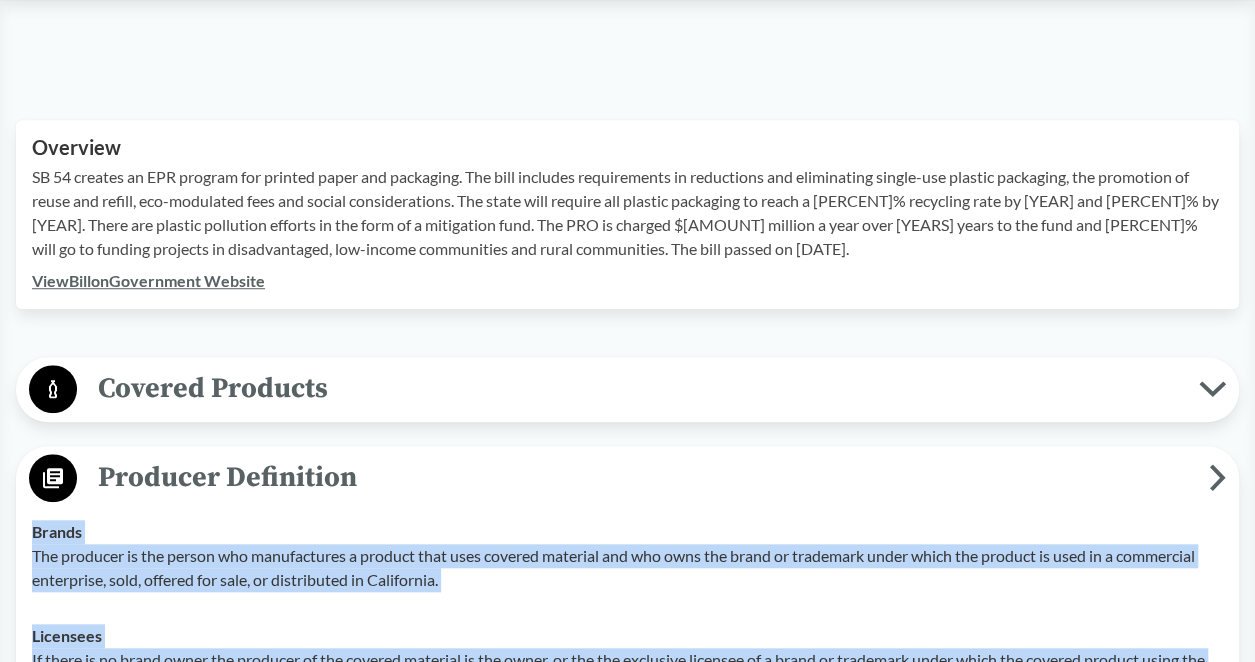 scroll, scrollTop: 565, scrollLeft: 0, axis: vertical 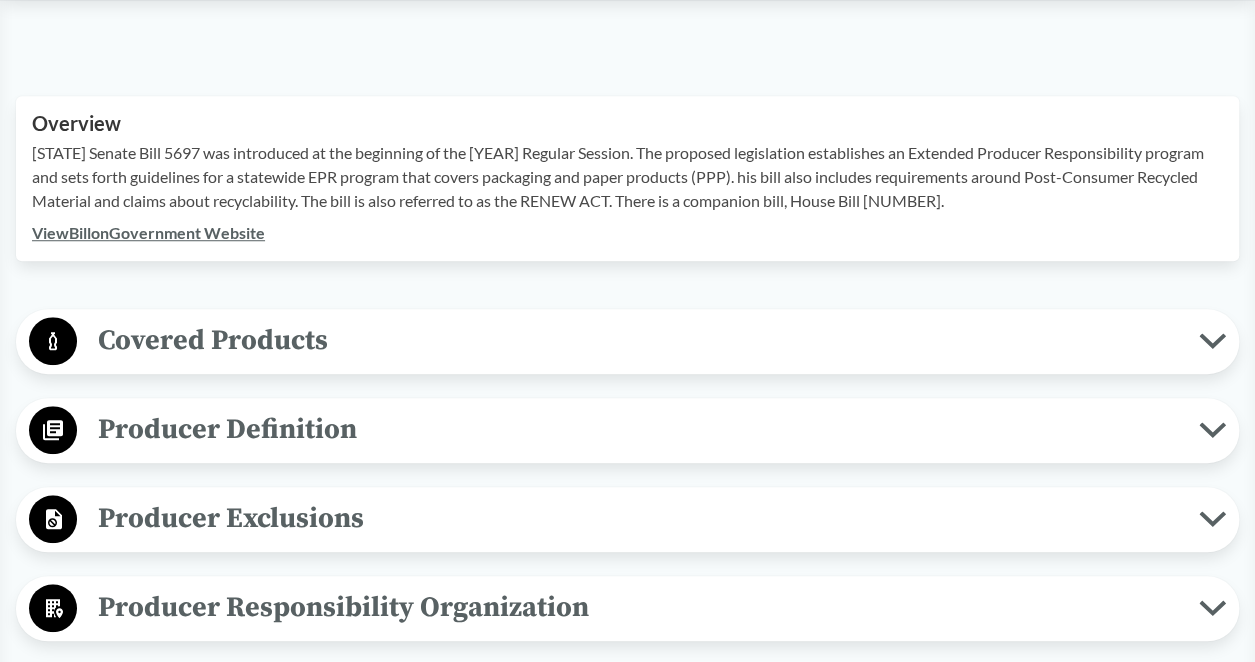 click on "Producer Definition" at bounding box center [638, 429] 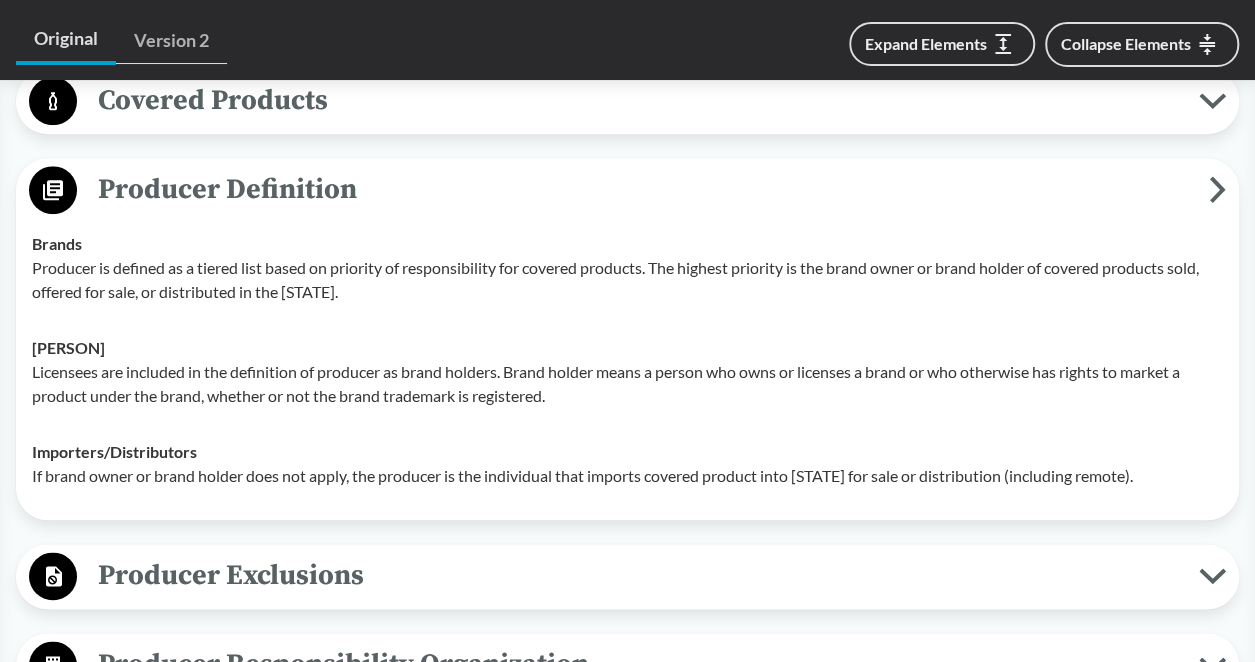 scroll, scrollTop: 936, scrollLeft: 0, axis: vertical 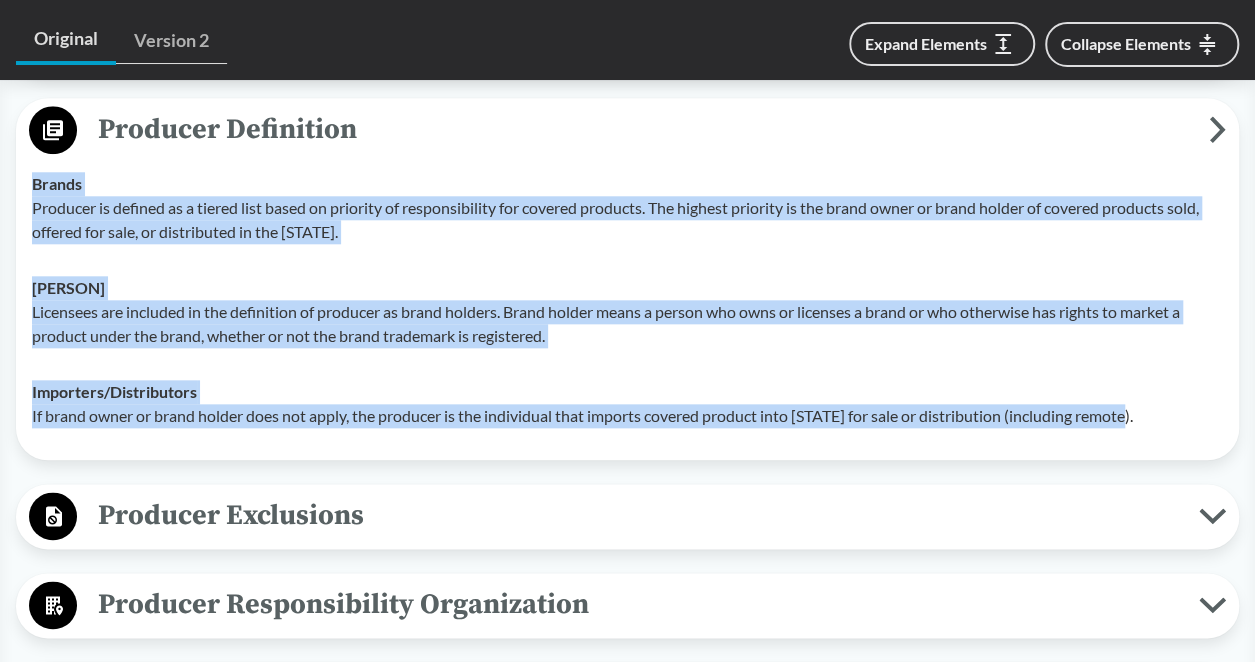drag, startPoint x: 32, startPoint y: 157, endPoint x: 1136, endPoint y: 391, distance: 1128.5265 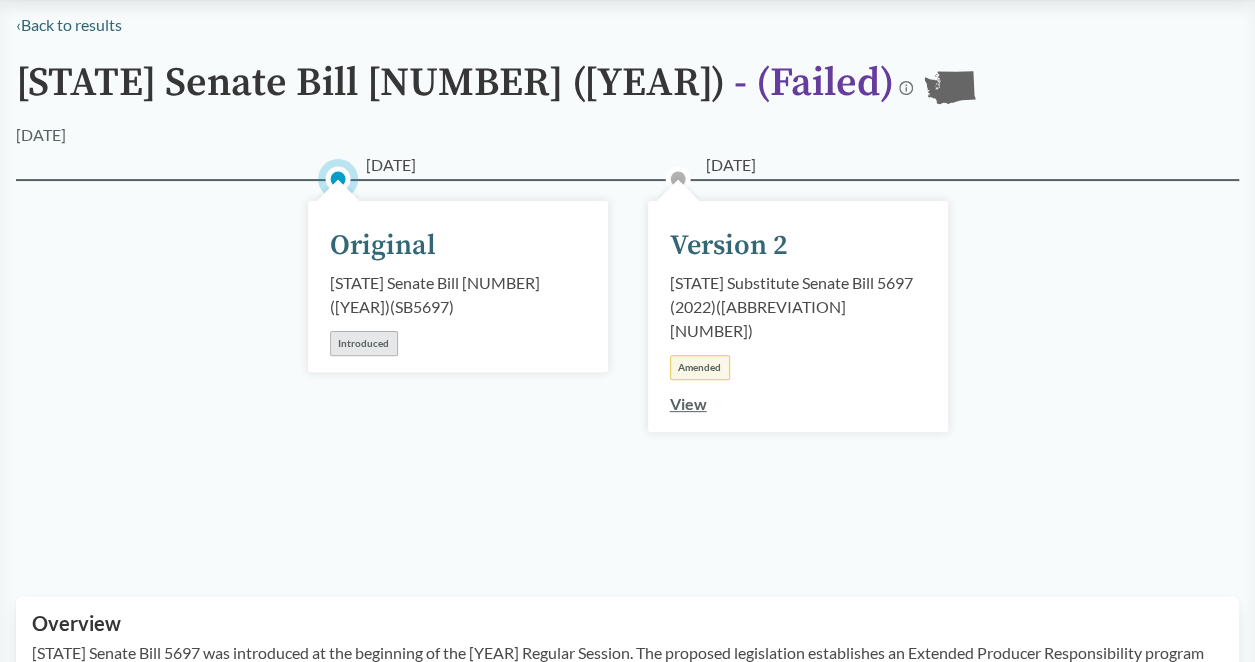 scroll, scrollTop: 0, scrollLeft: 0, axis: both 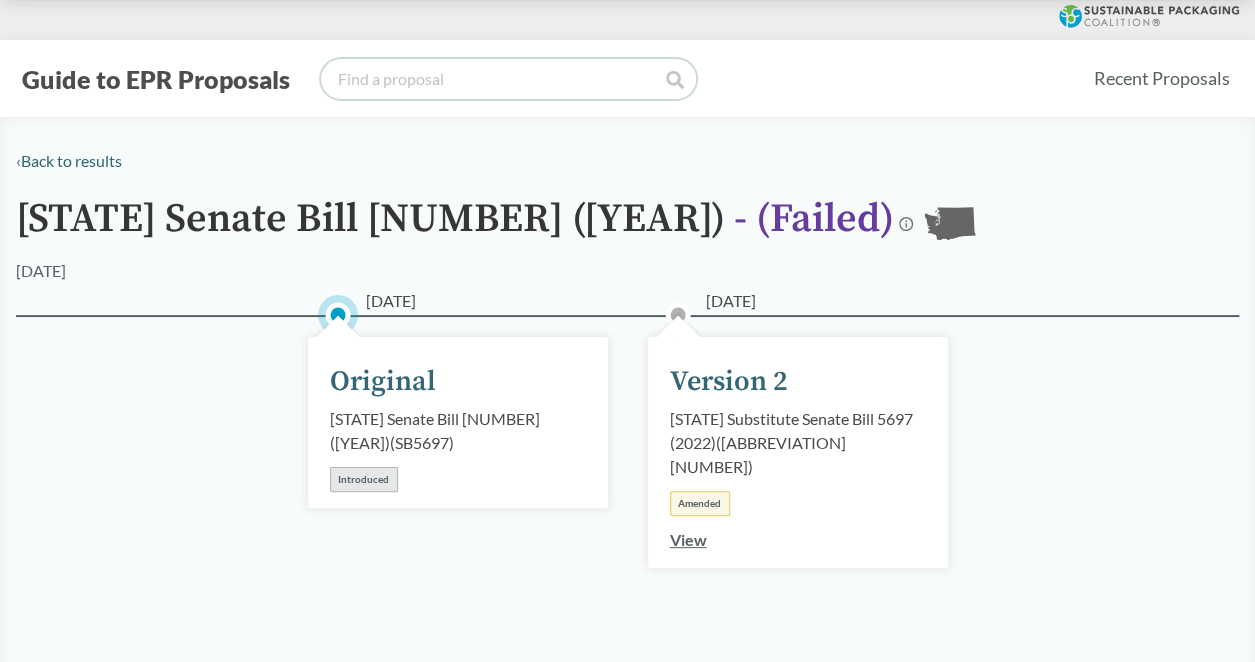 click at bounding box center [508, 79] 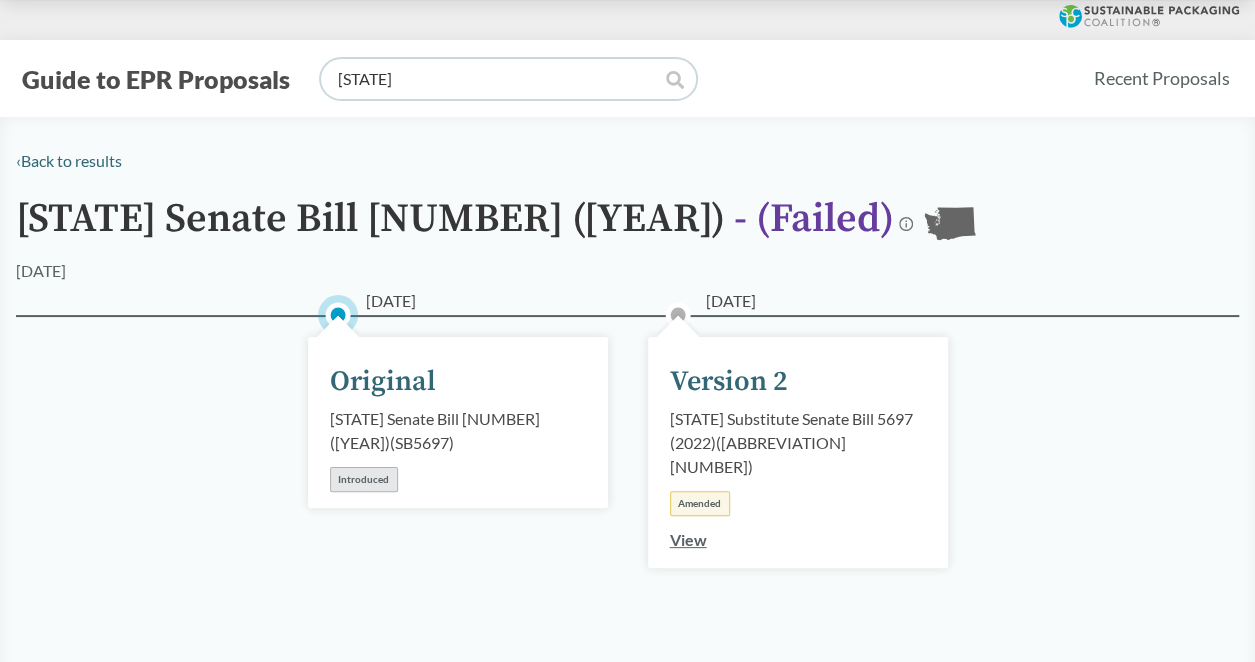 type on "[STATE]" 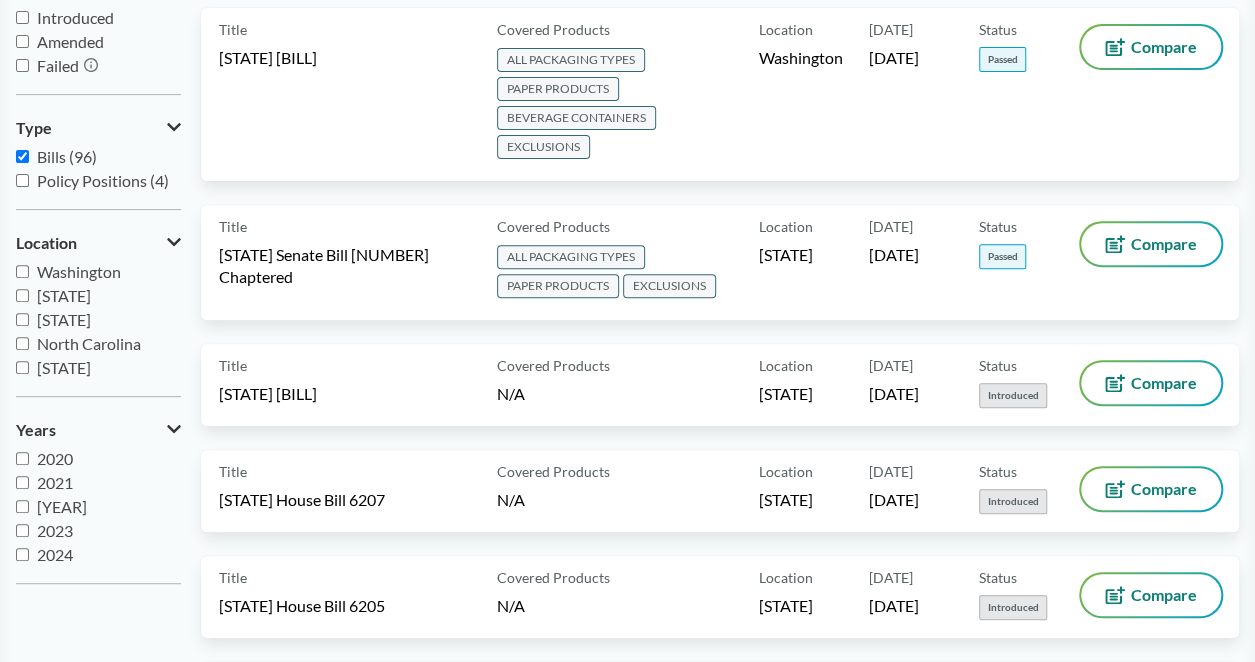 scroll, scrollTop: 270, scrollLeft: 0, axis: vertical 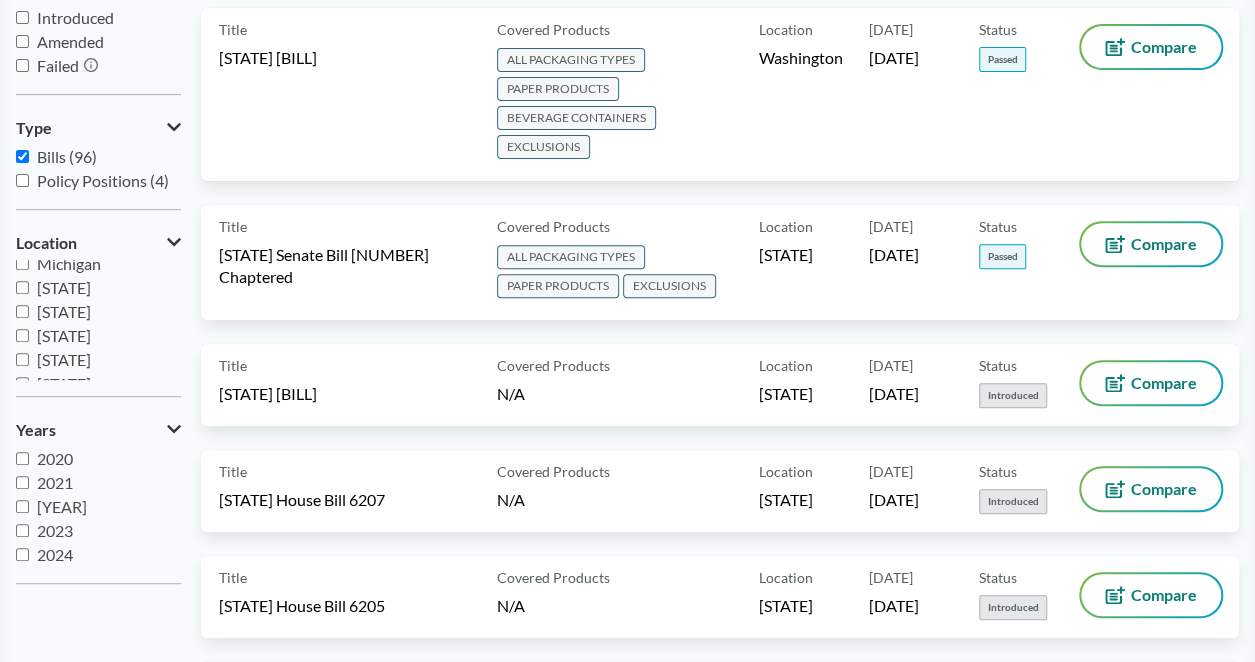 click on "Minnesota" at bounding box center [64, 311] 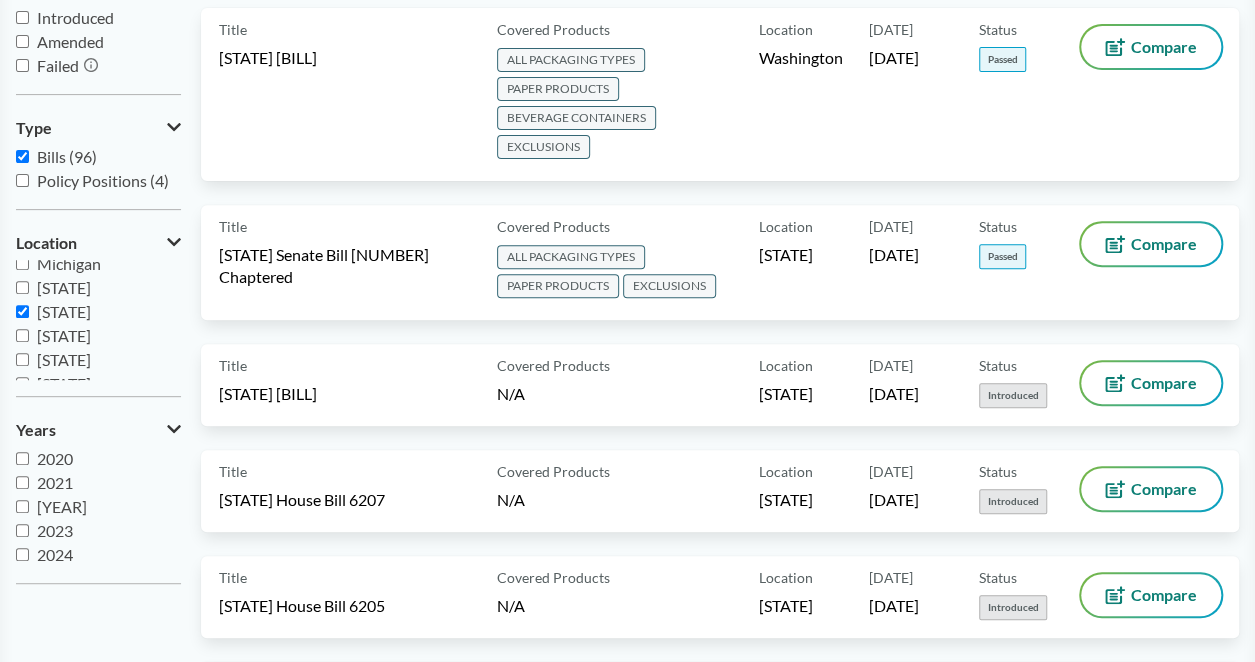 checkbox on "true" 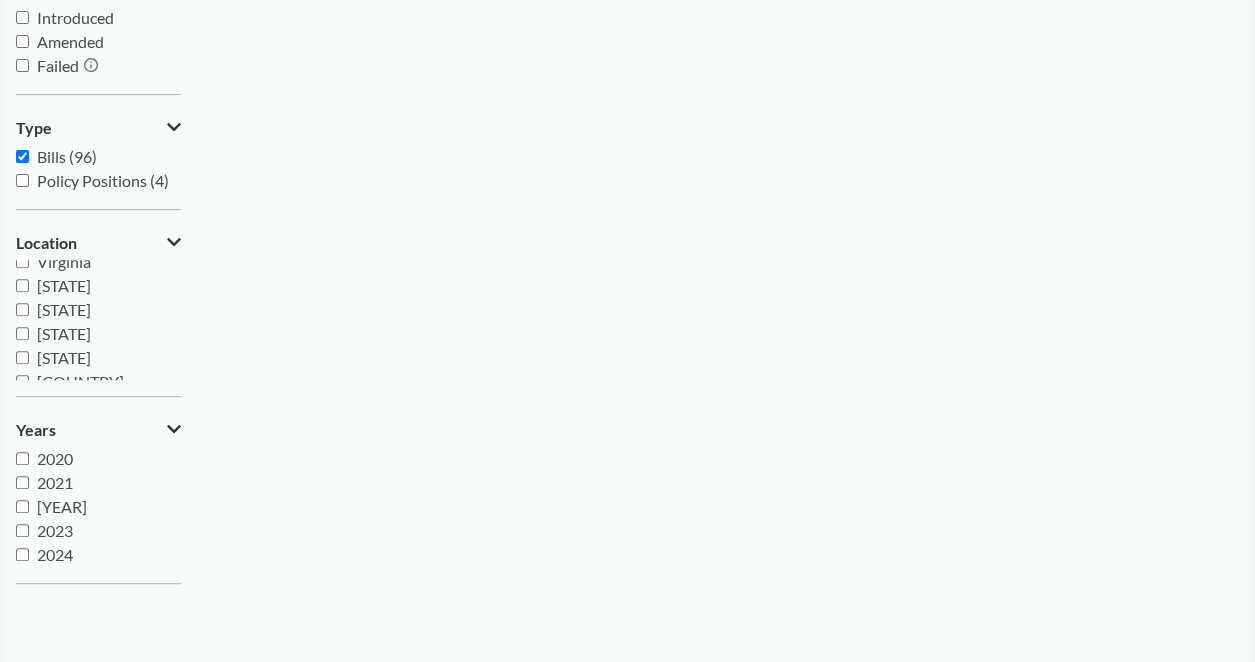 scroll, scrollTop: 432, scrollLeft: 0, axis: vertical 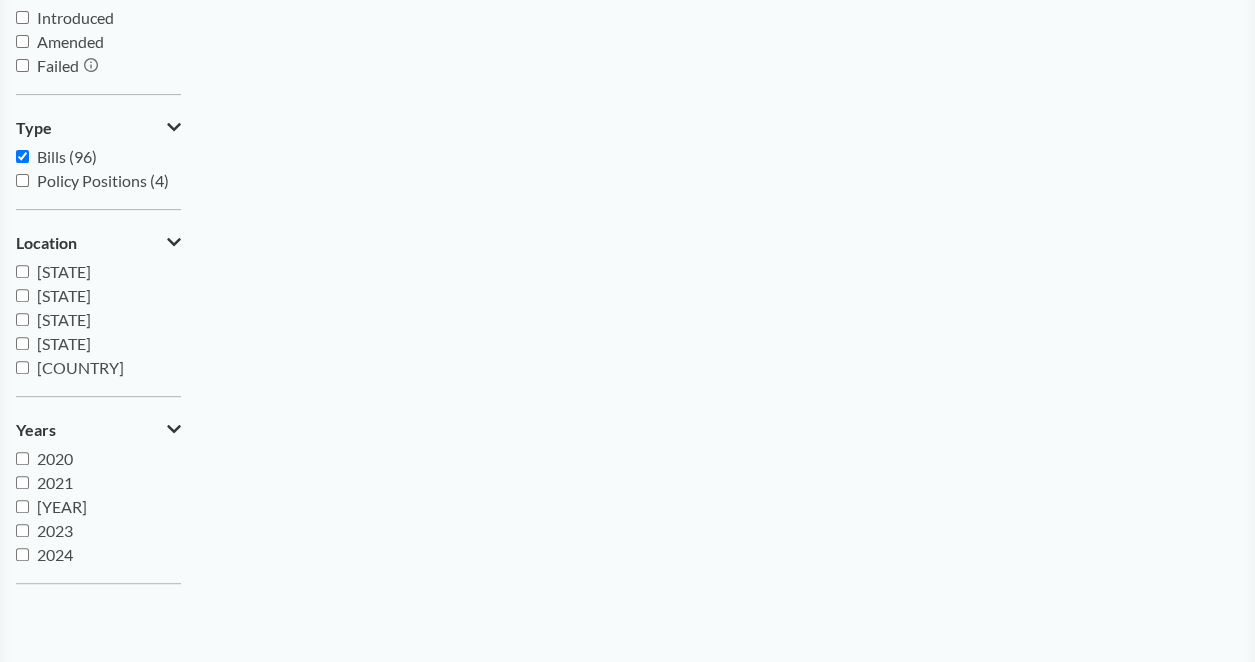click on "Pennsylvania" at bounding box center (22, 319) 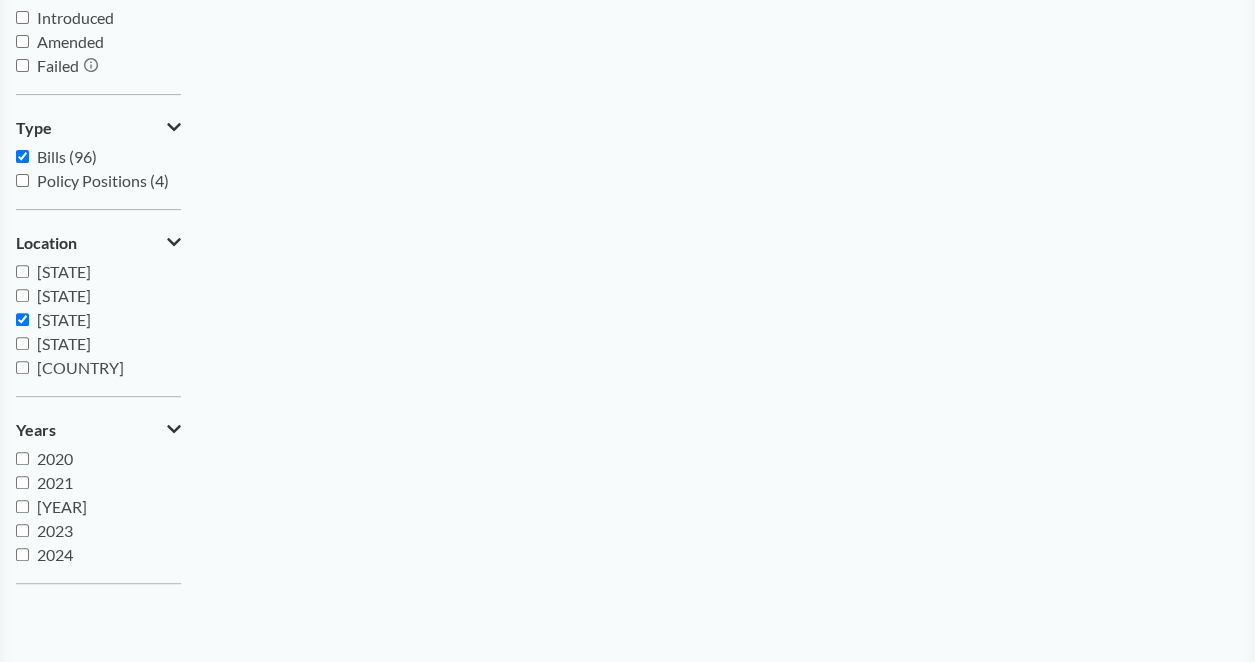 checkbox on "true" 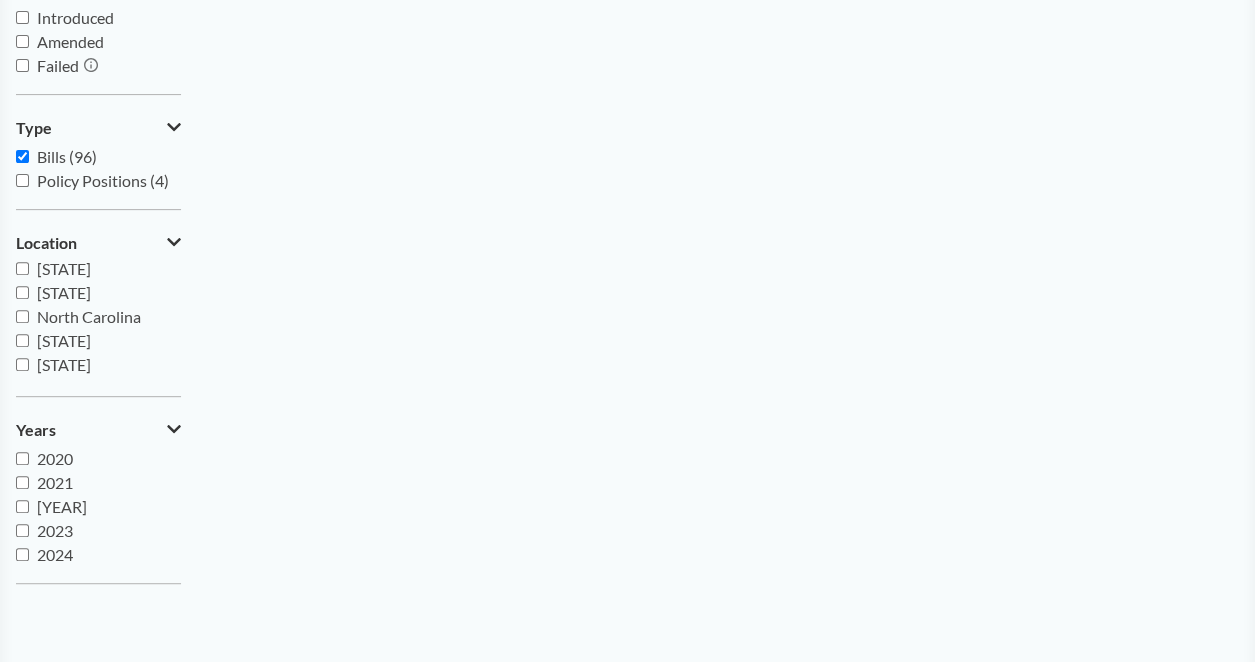 scroll, scrollTop: 0, scrollLeft: 0, axis: both 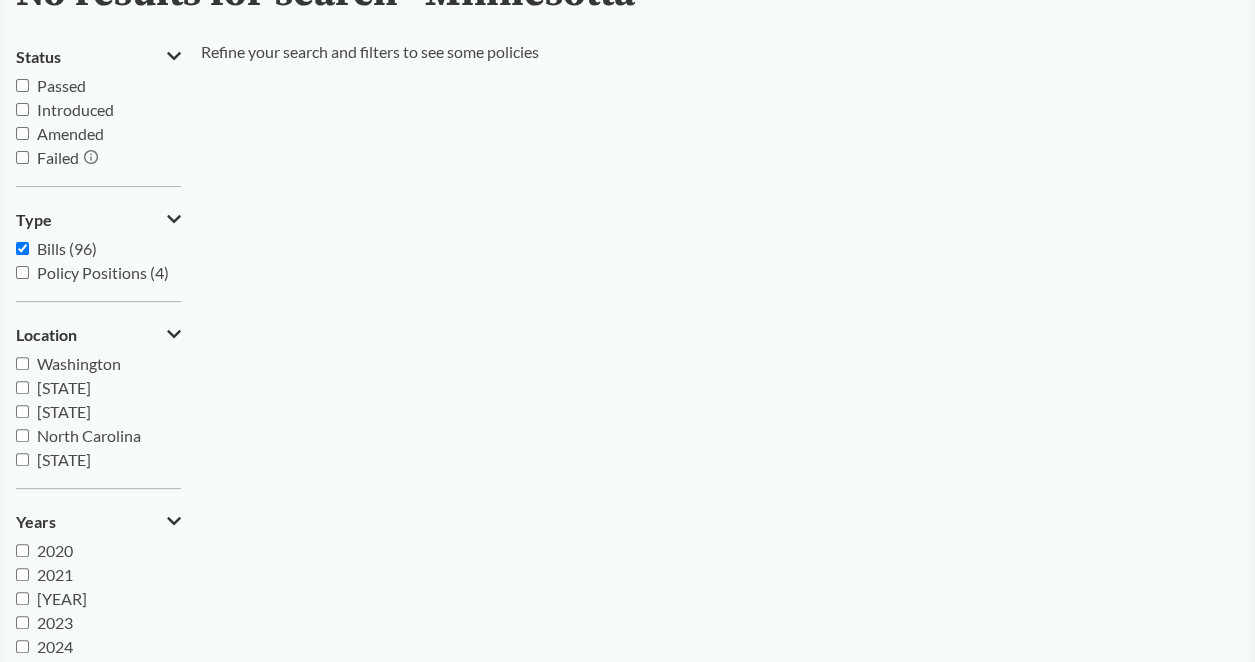 click on "Washington" at bounding box center [22, 363] 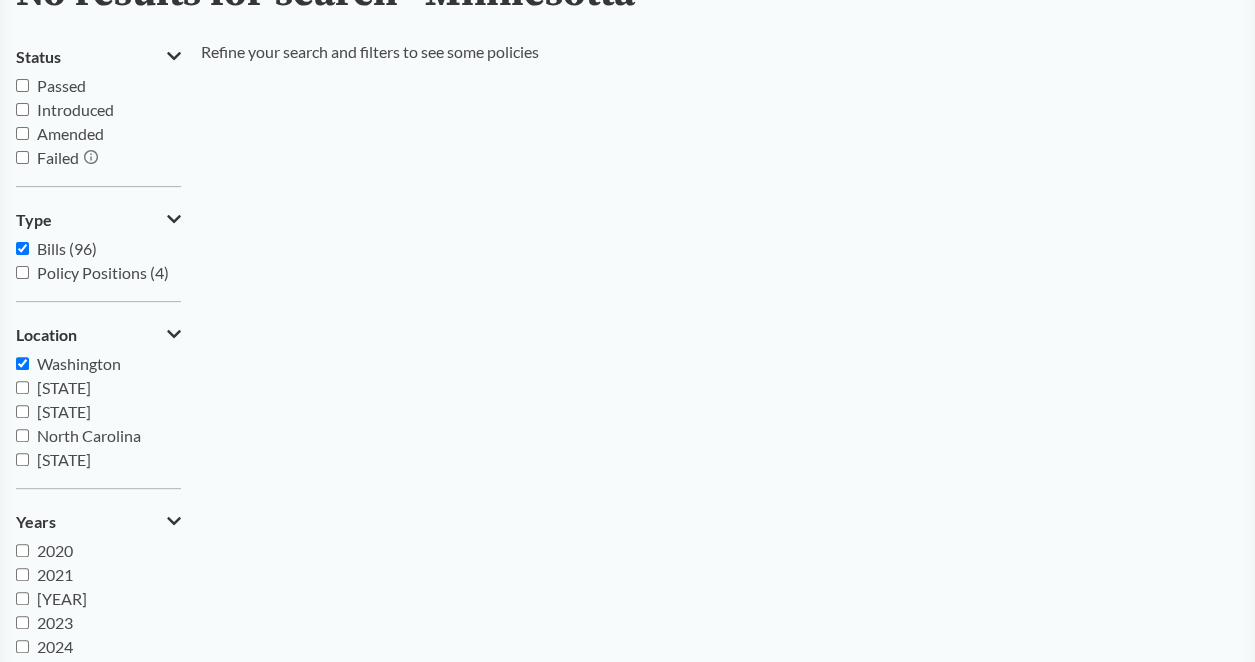 checkbox on "true" 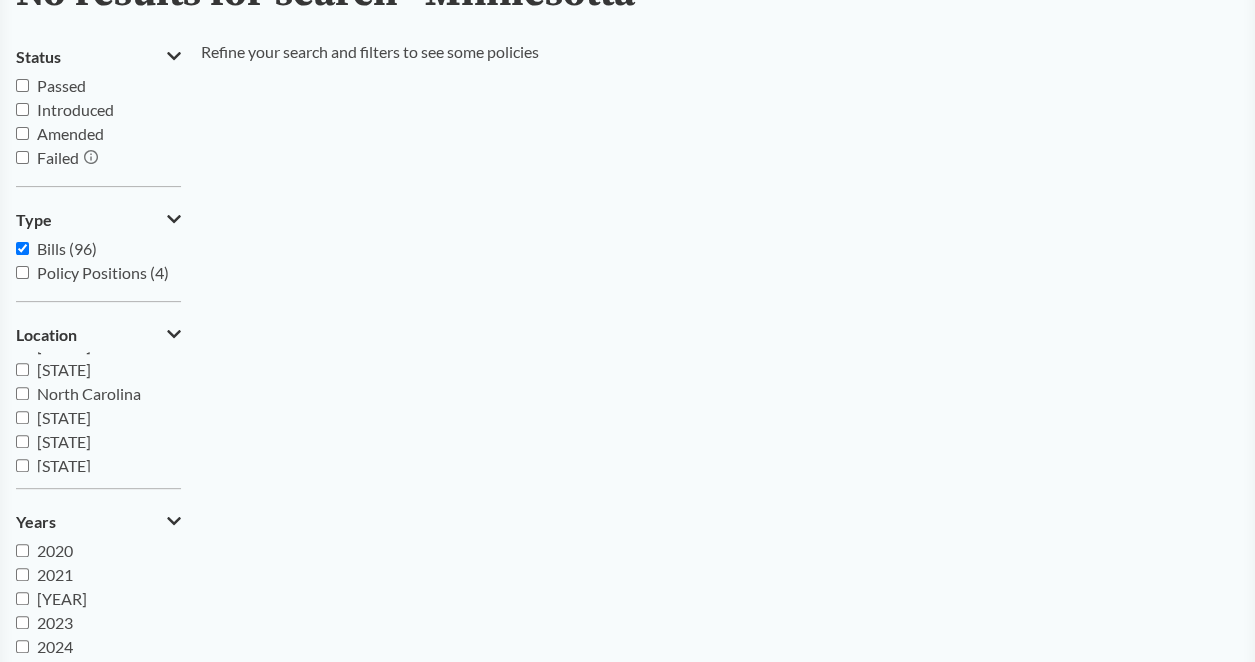 scroll, scrollTop: 41, scrollLeft: 0, axis: vertical 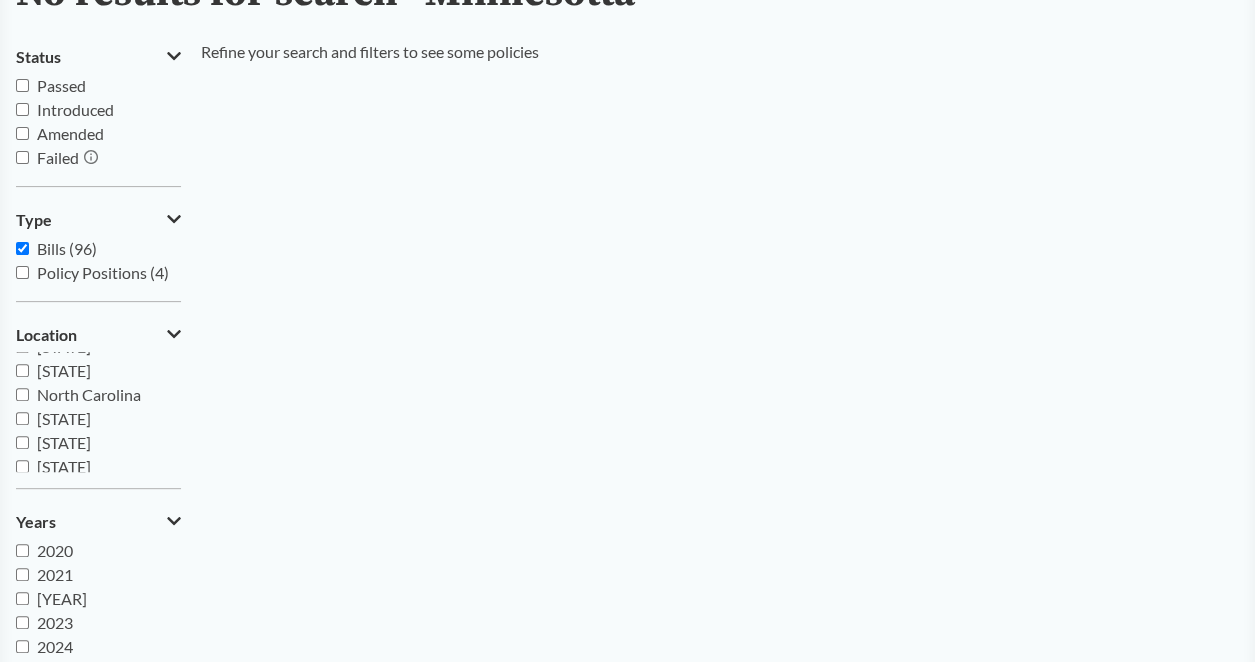 click on "New York" at bounding box center [22, 442] 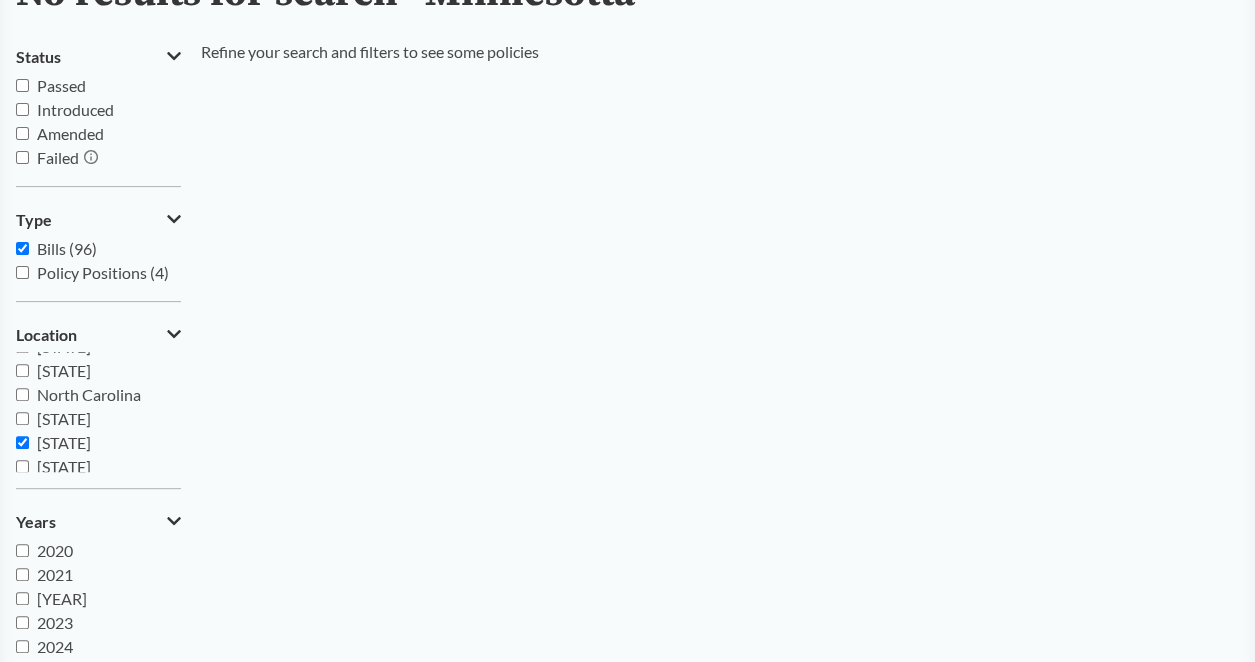 click on "New York" at bounding box center (22, 442) 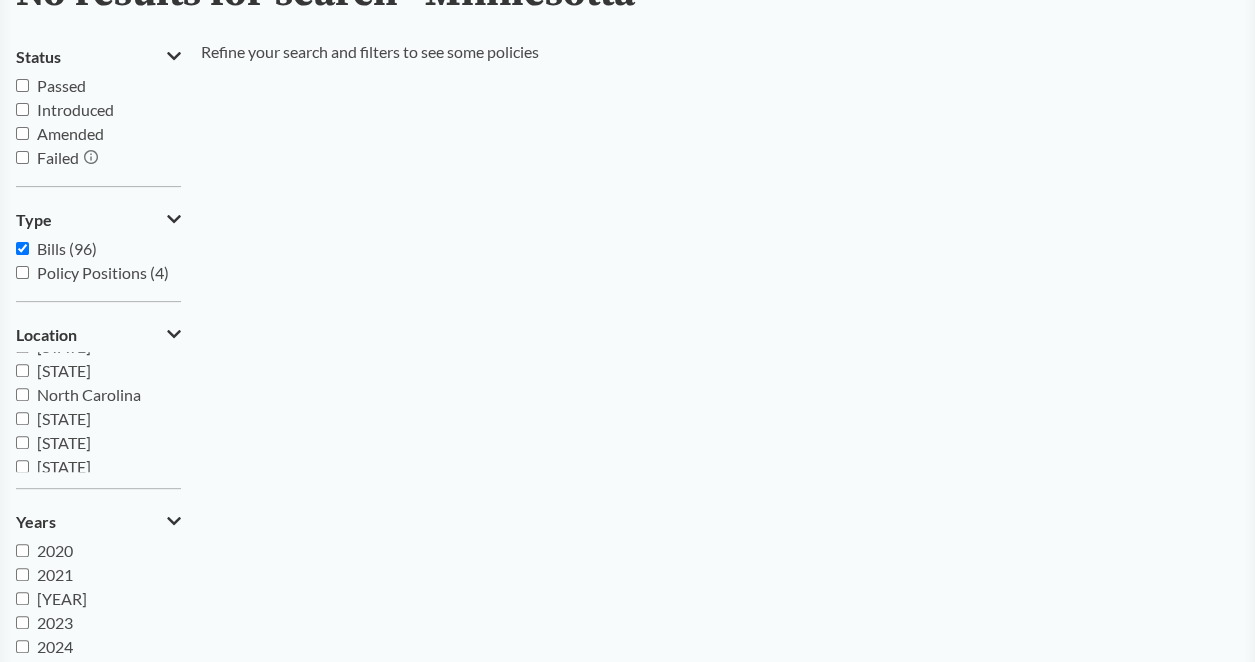 checkbox on "false" 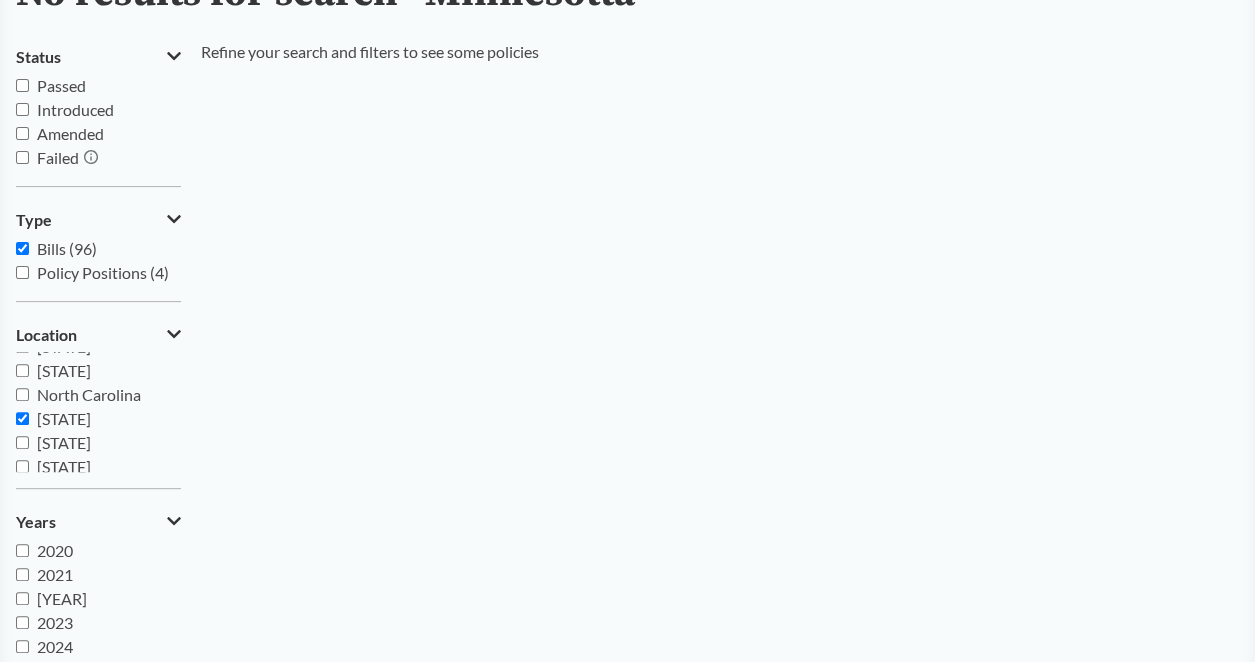 checkbox on "true" 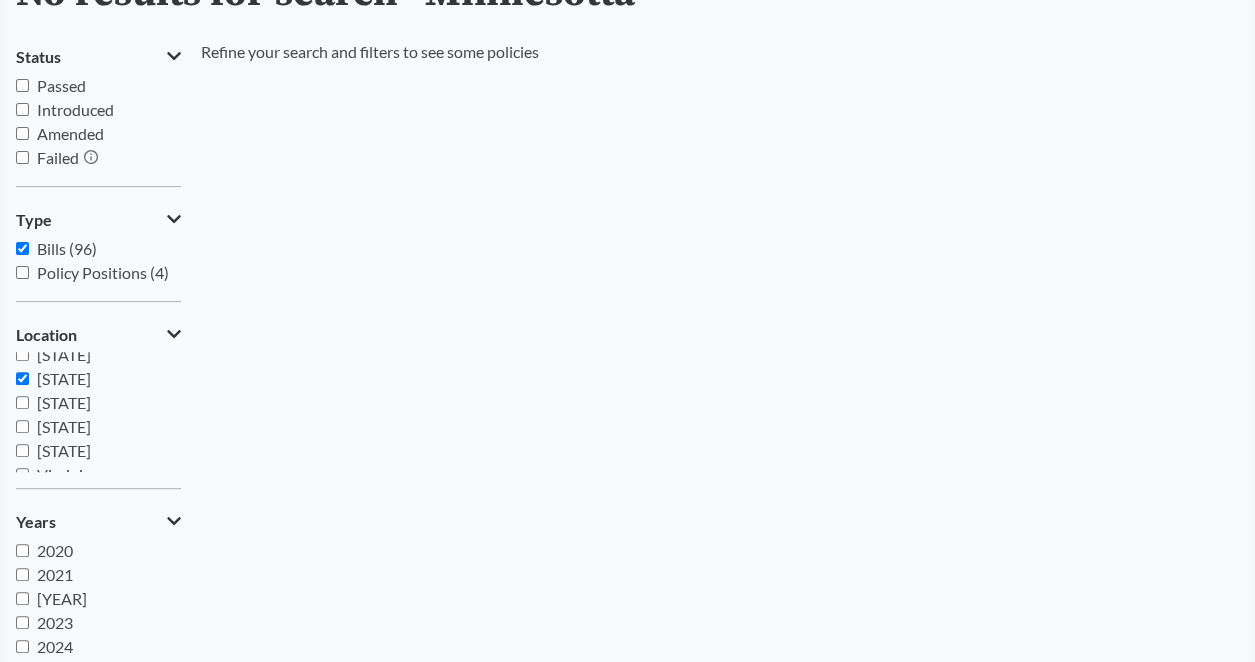 scroll, scrollTop: 302, scrollLeft: 0, axis: vertical 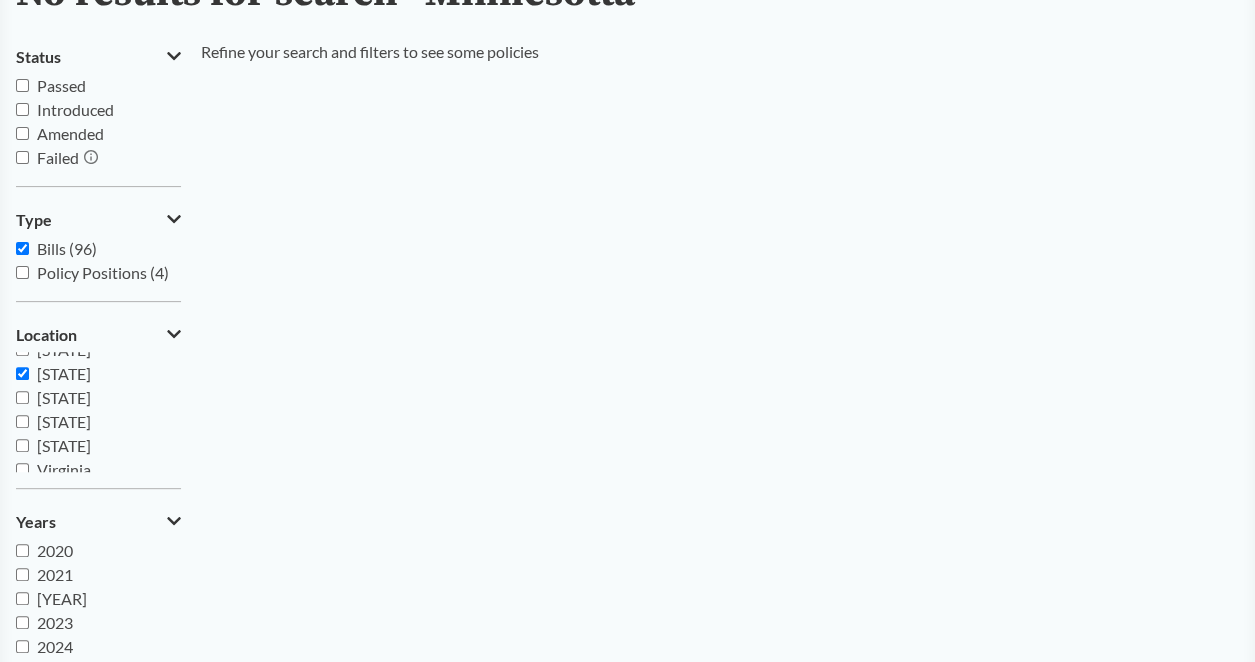 click on "California" at bounding box center (22, 421) 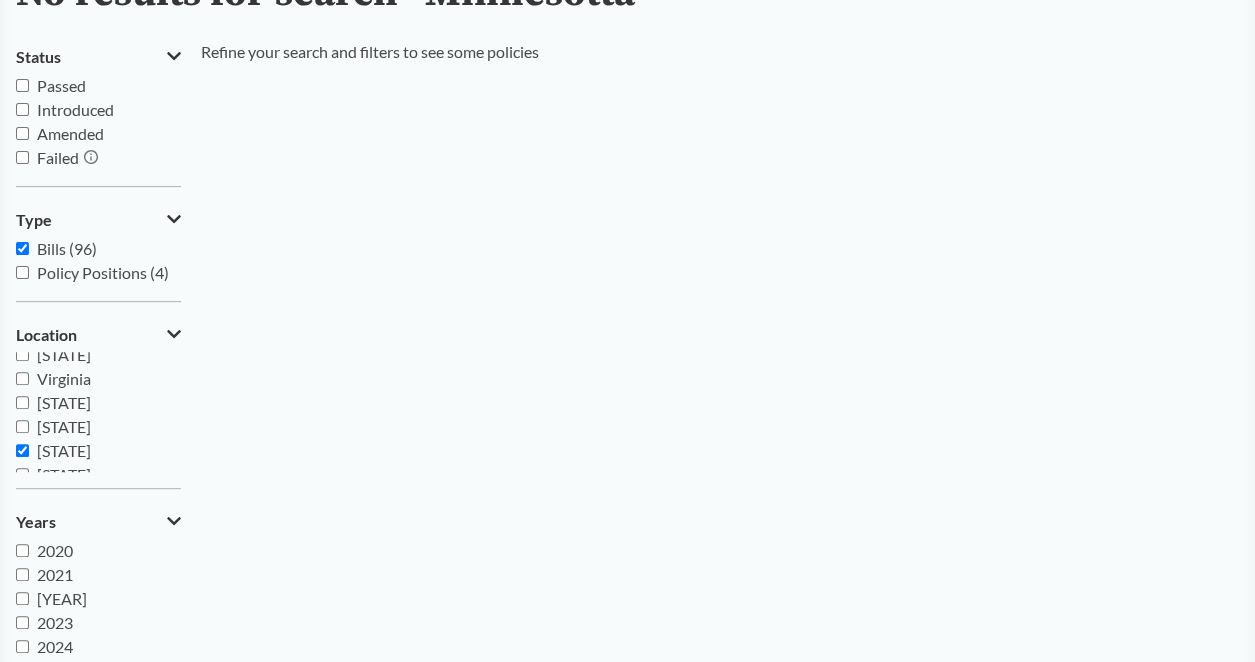 scroll, scrollTop: 432, scrollLeft: 0, axis: vertical 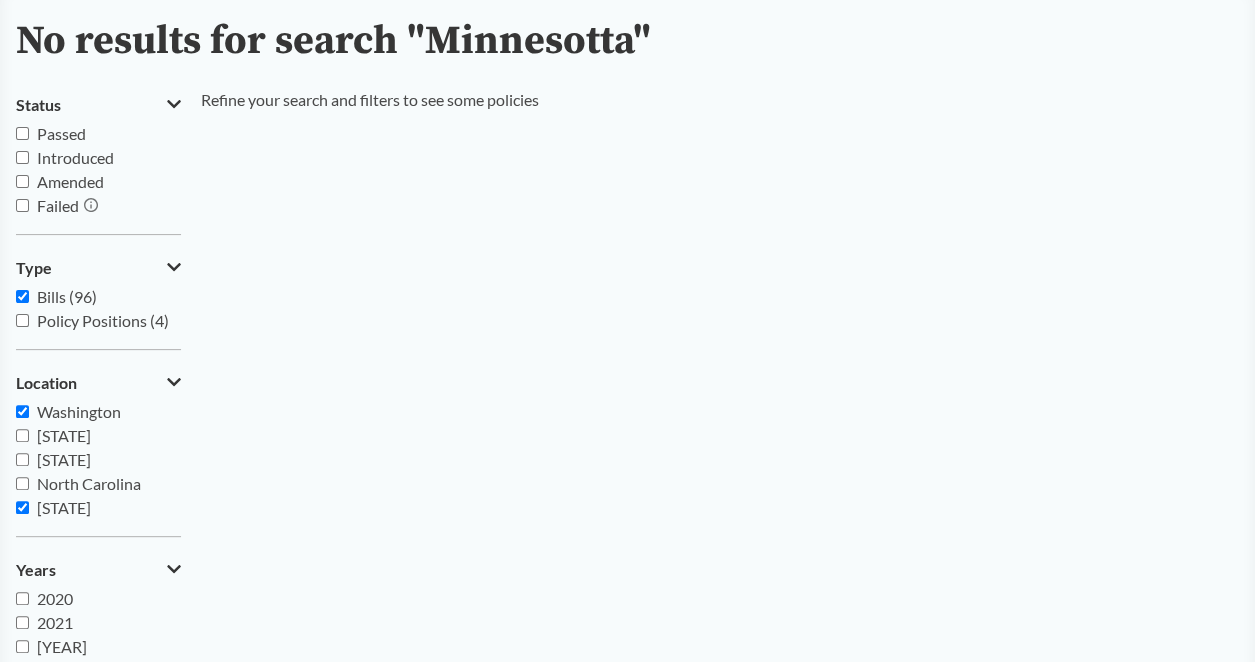 click on "Passed" at bounding box center [22, 133] 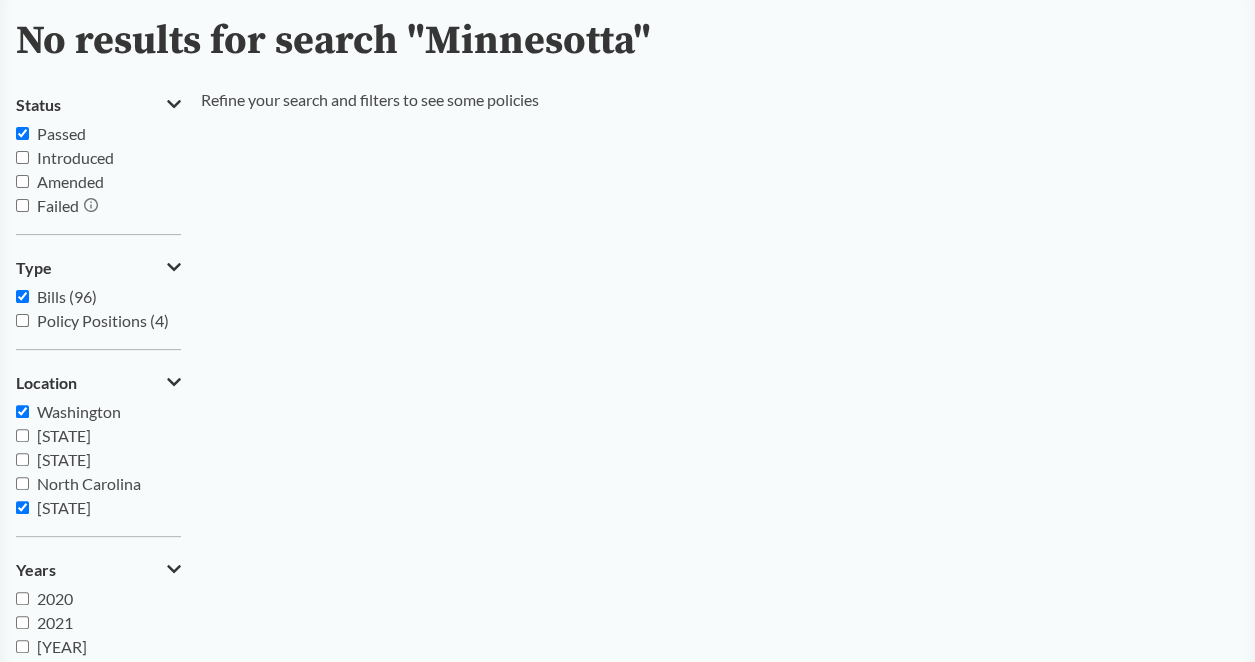 checkbox on "true" 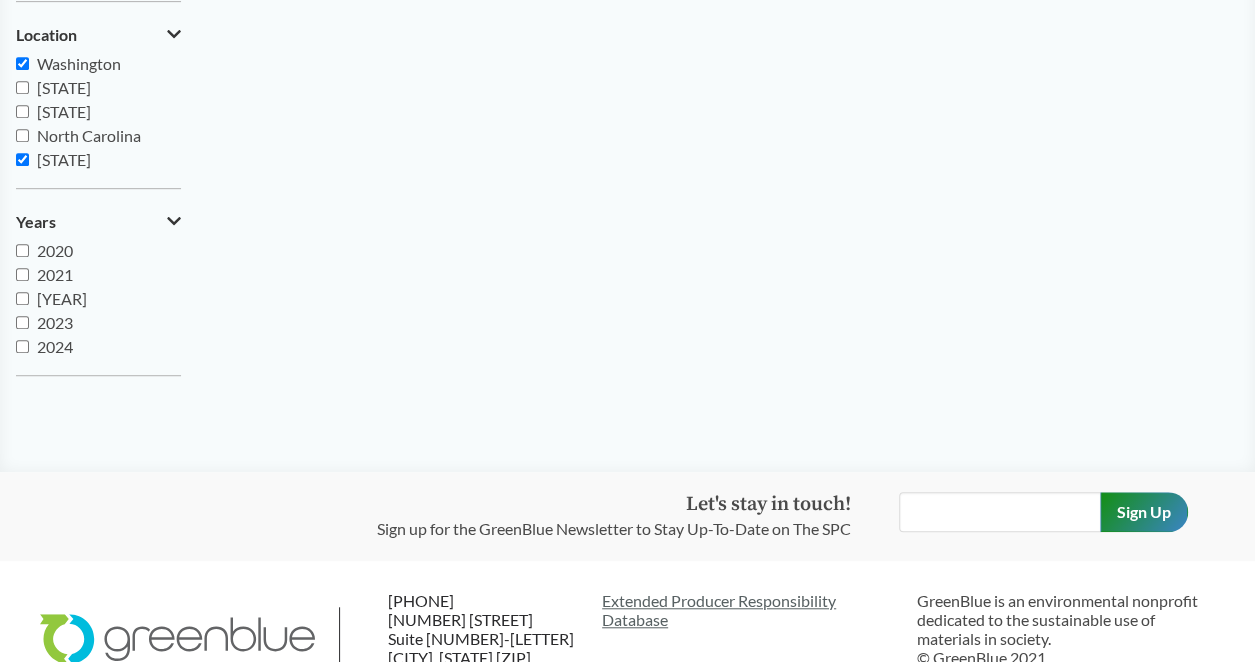 scroll, scrollTop: 530, scrollLeft: 0, axis: vertical 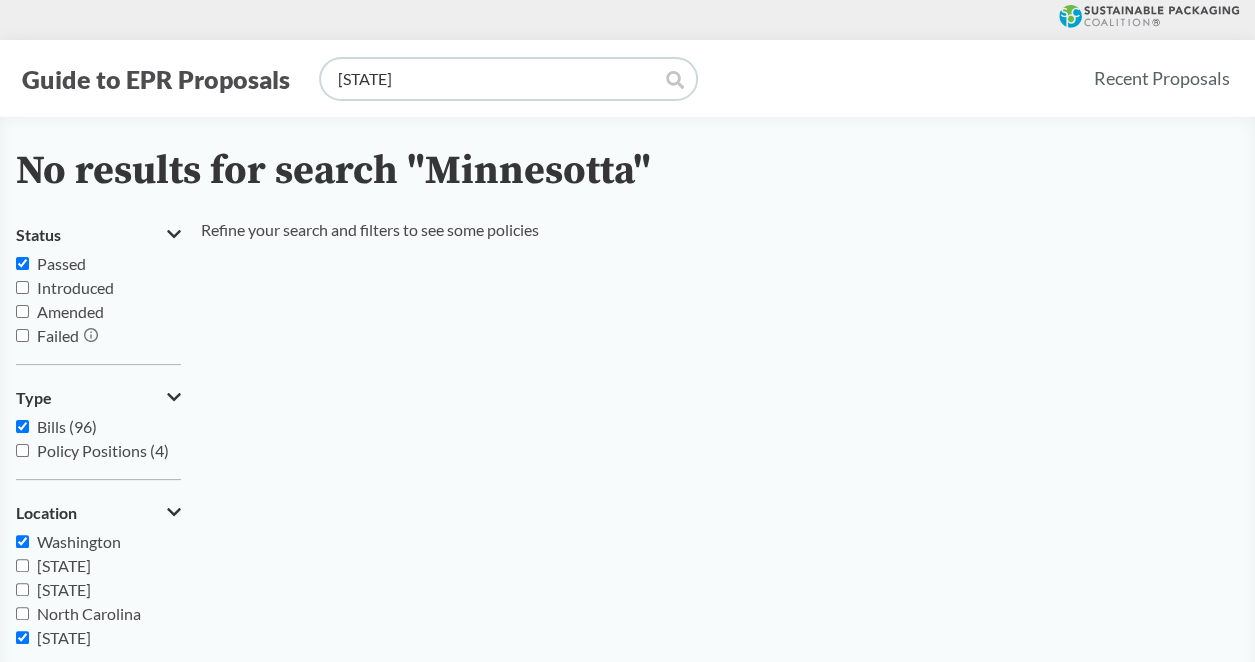 drag, startPoint x: 417, startPoint y: 74, endPoint x: 325, endPoint y: 63, distance: 92.65527 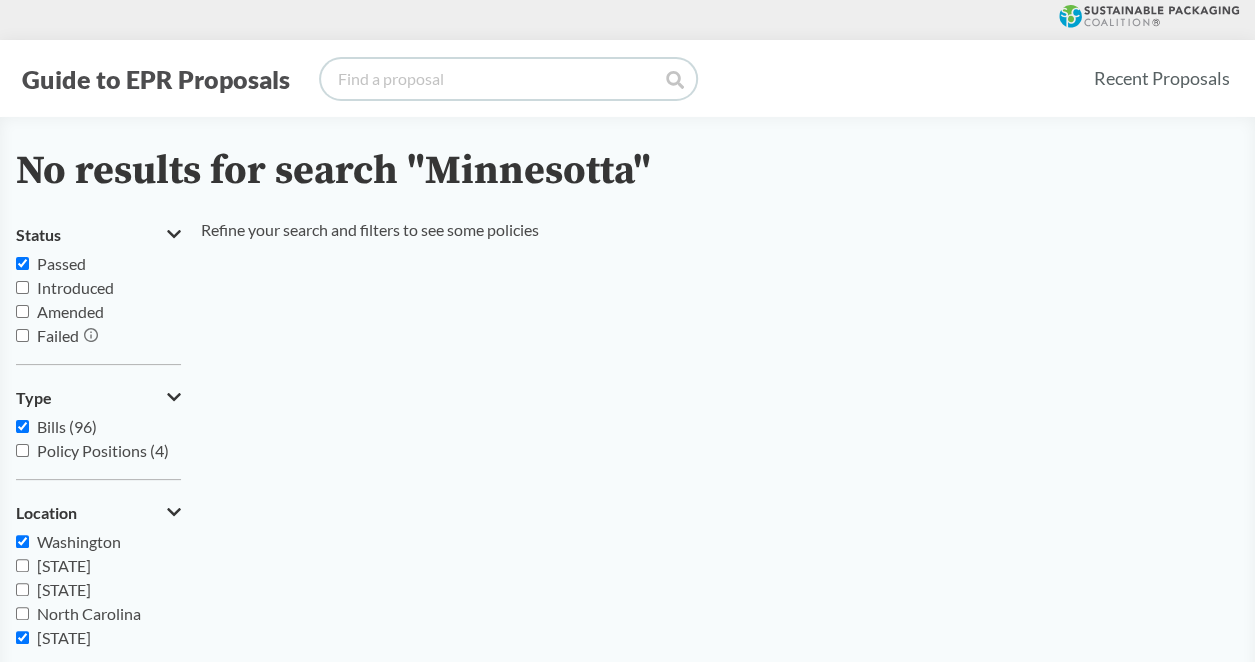 type 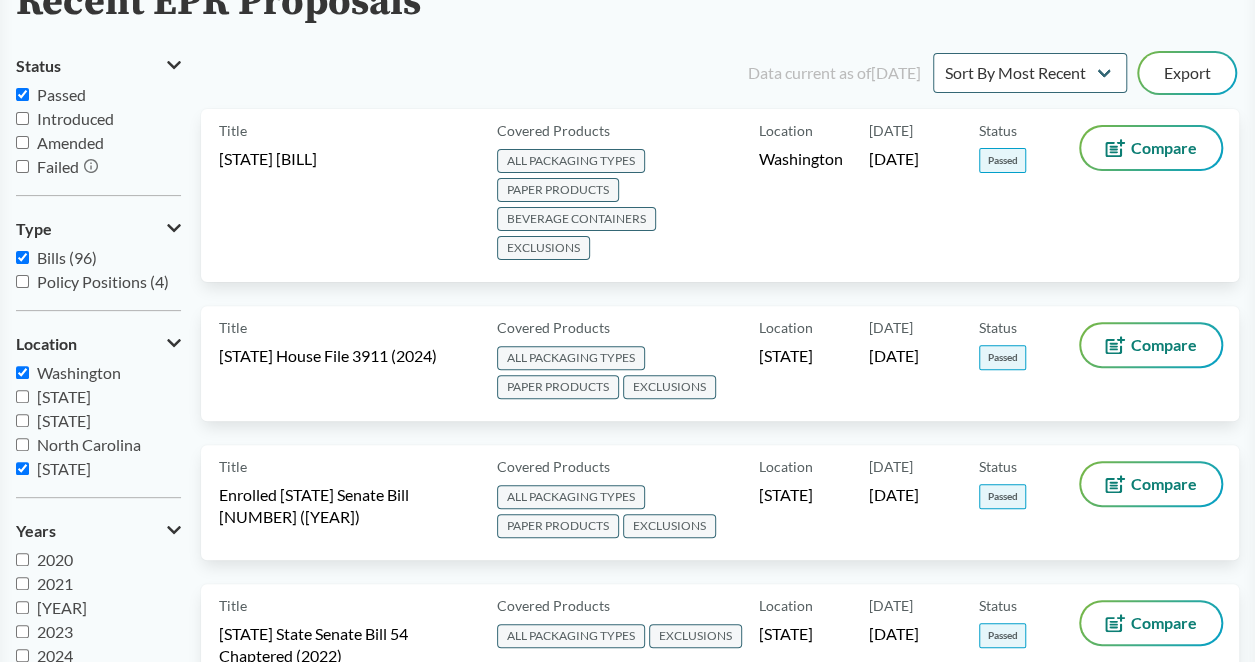 scroll, scrollTop: 170, scrollLeft: 0, axis: vertical 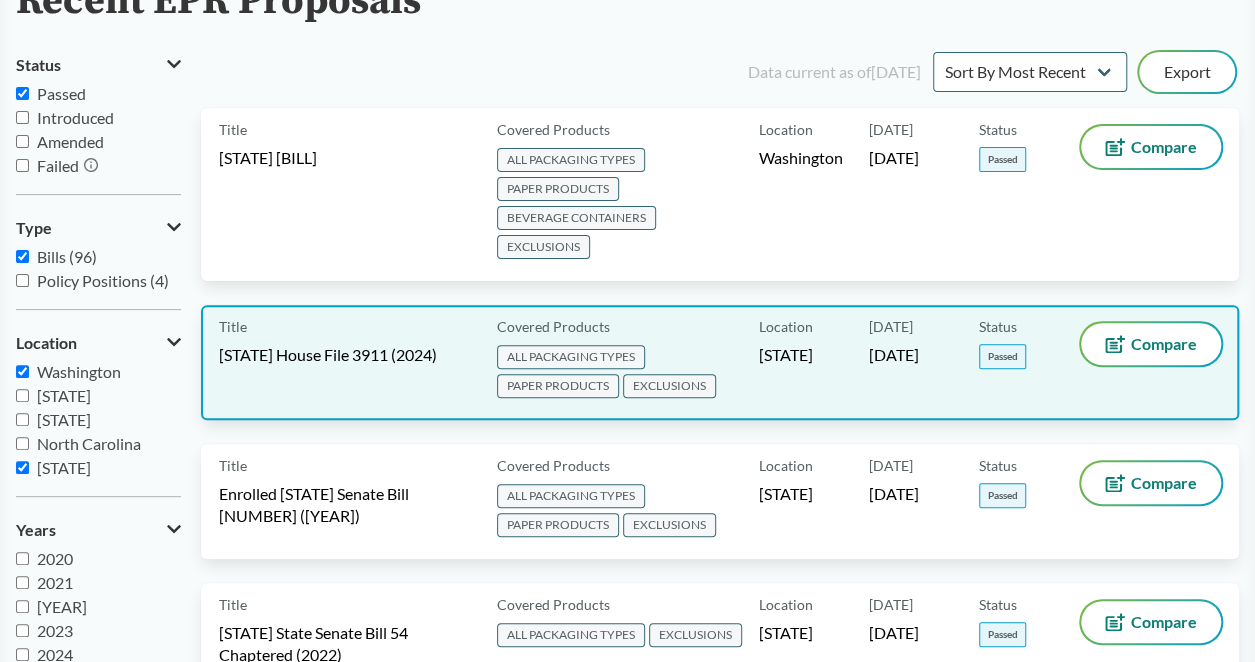 click on "Minnesota House File 3911 (2024)" at bounding box center [328, 355] 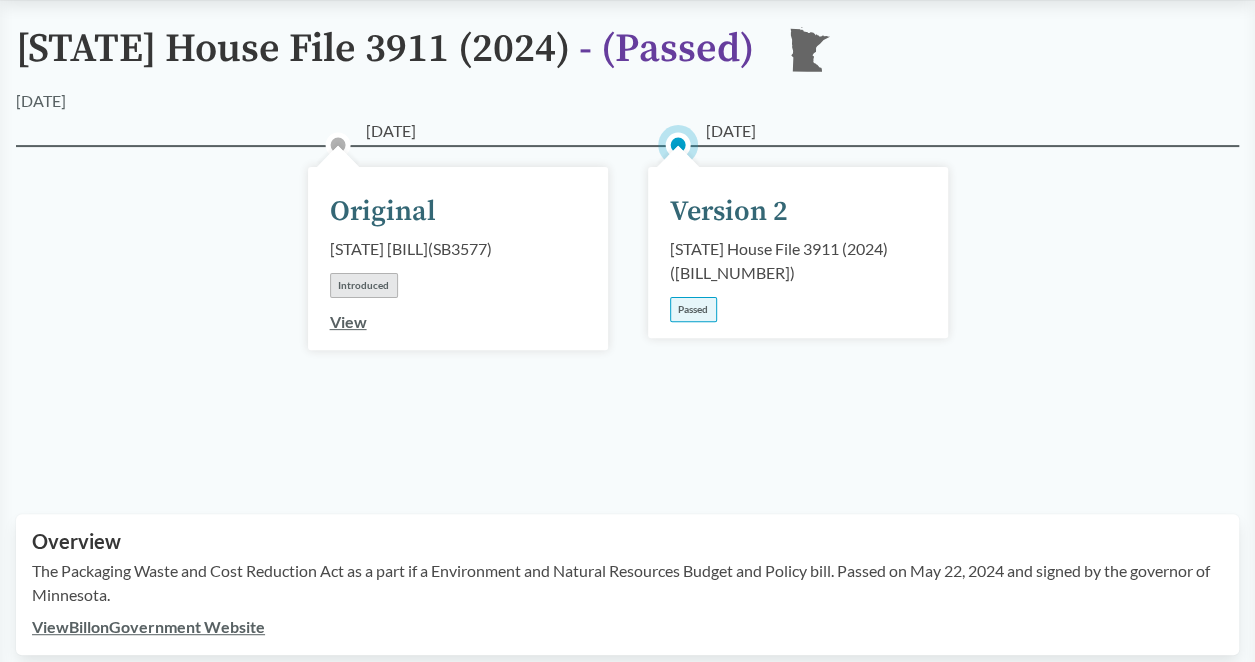 scroll, scrollTop: 0, scrollLeft: 0, axis: both 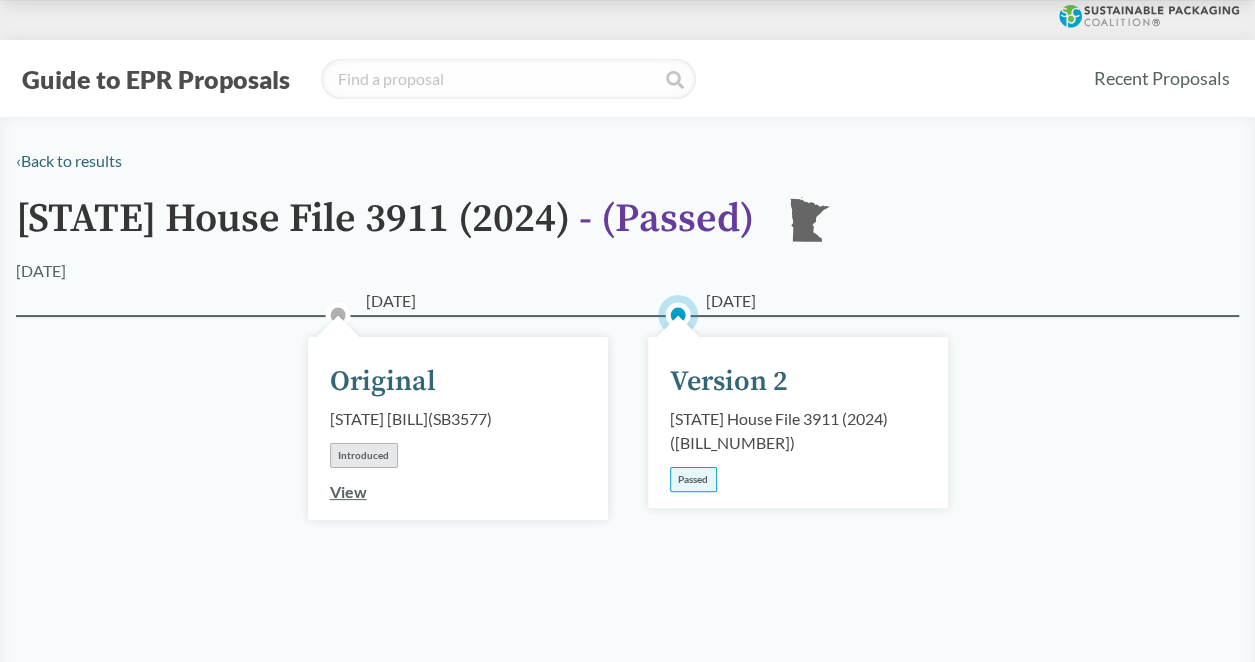 click on "Passed" at bounding box center [693, 479] 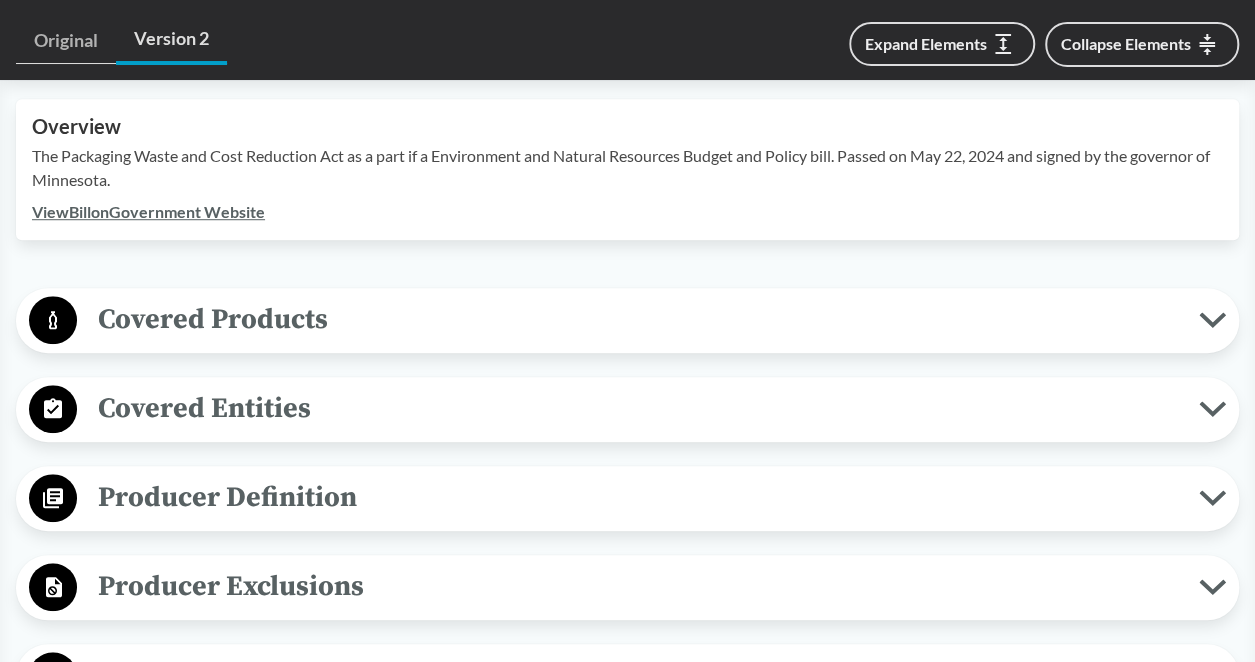 scroll, scrollTop: 800, scrollLeft: 0, axis: vertical 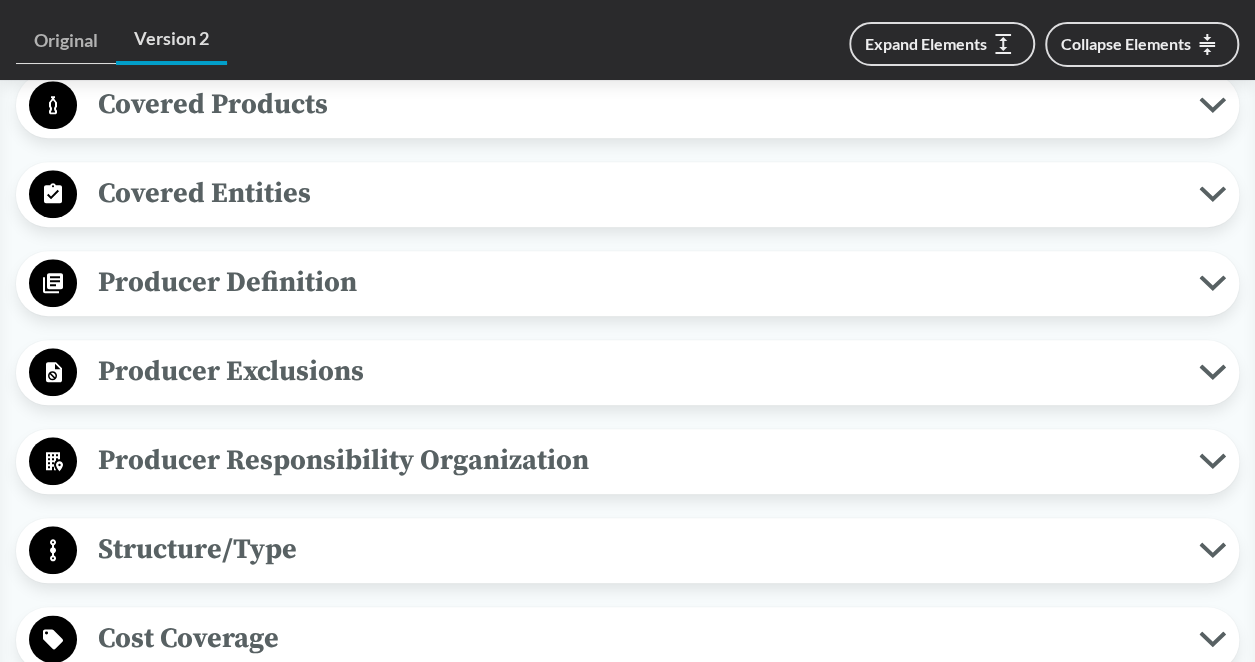 click on "Producer Definition" at bounding box center (638, 282) 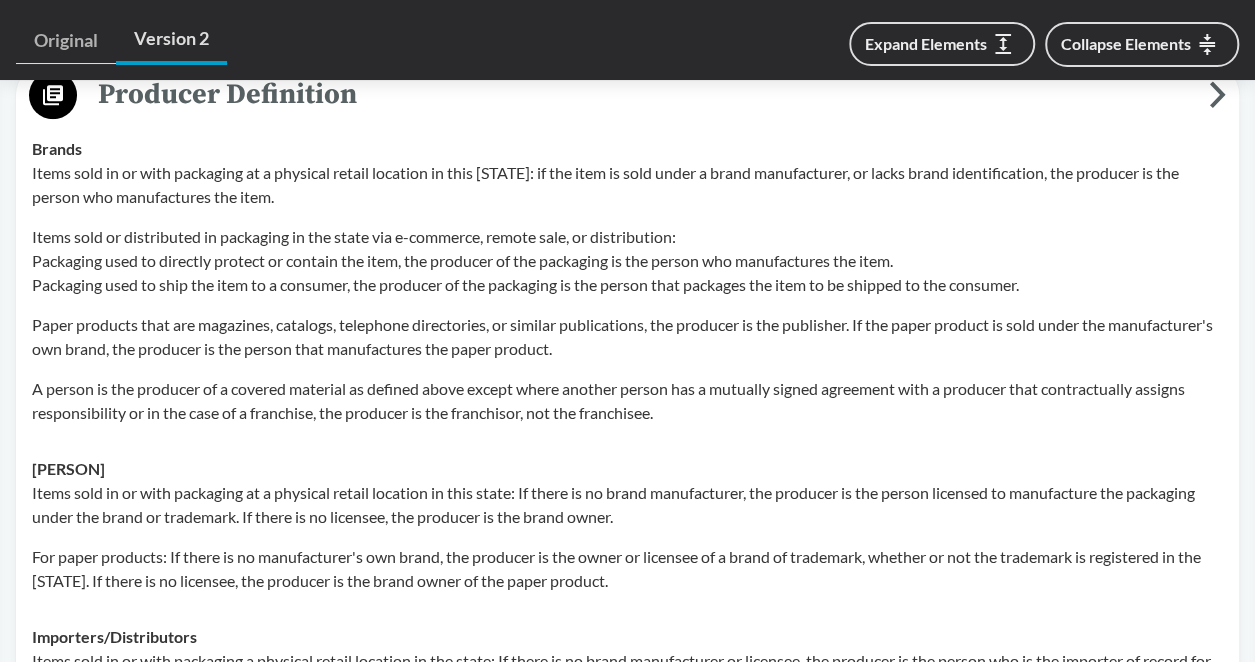 scroll, scrollTop: 1000, scrollLeft: 0, axis: vertical 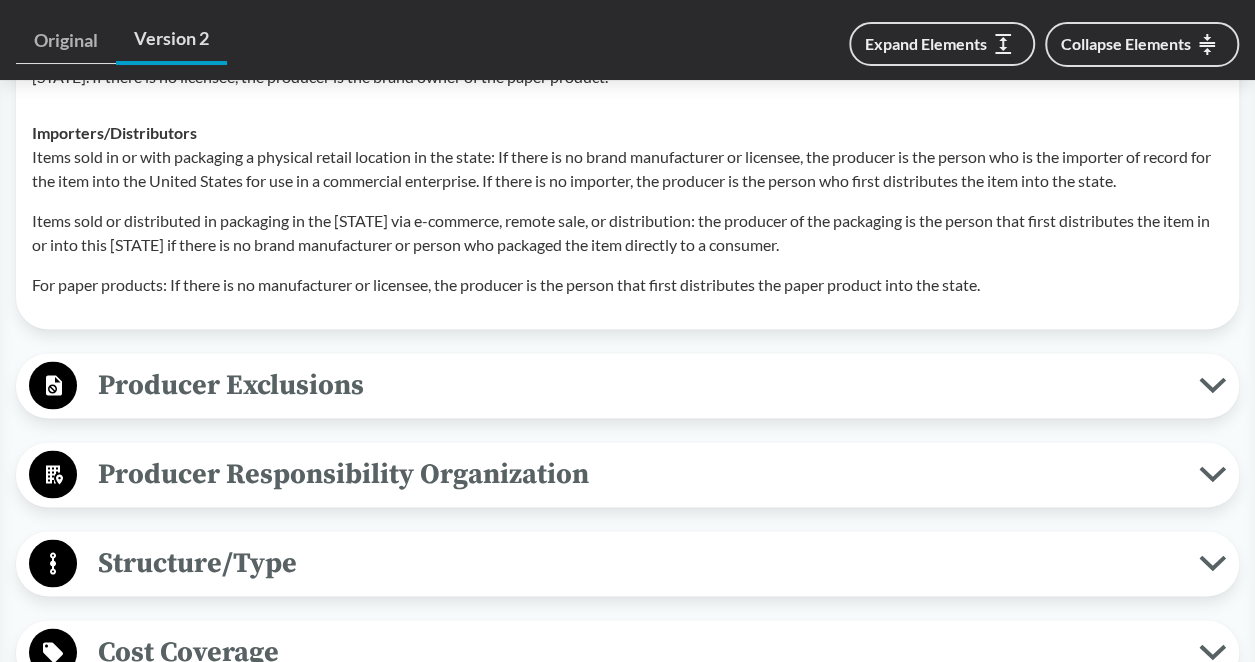 click on "Producer Exclusions" at bounding box center [638, 384] 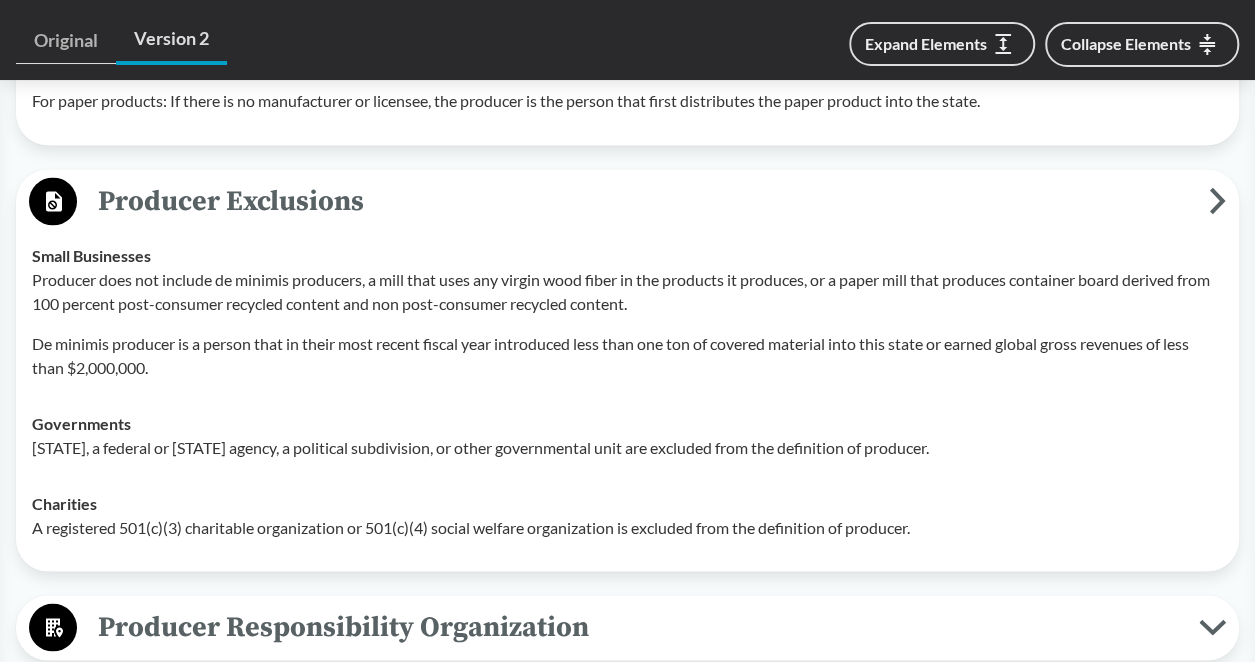 scroll, scrollTop: 1683, scrollLeft: 0, axis: vertical 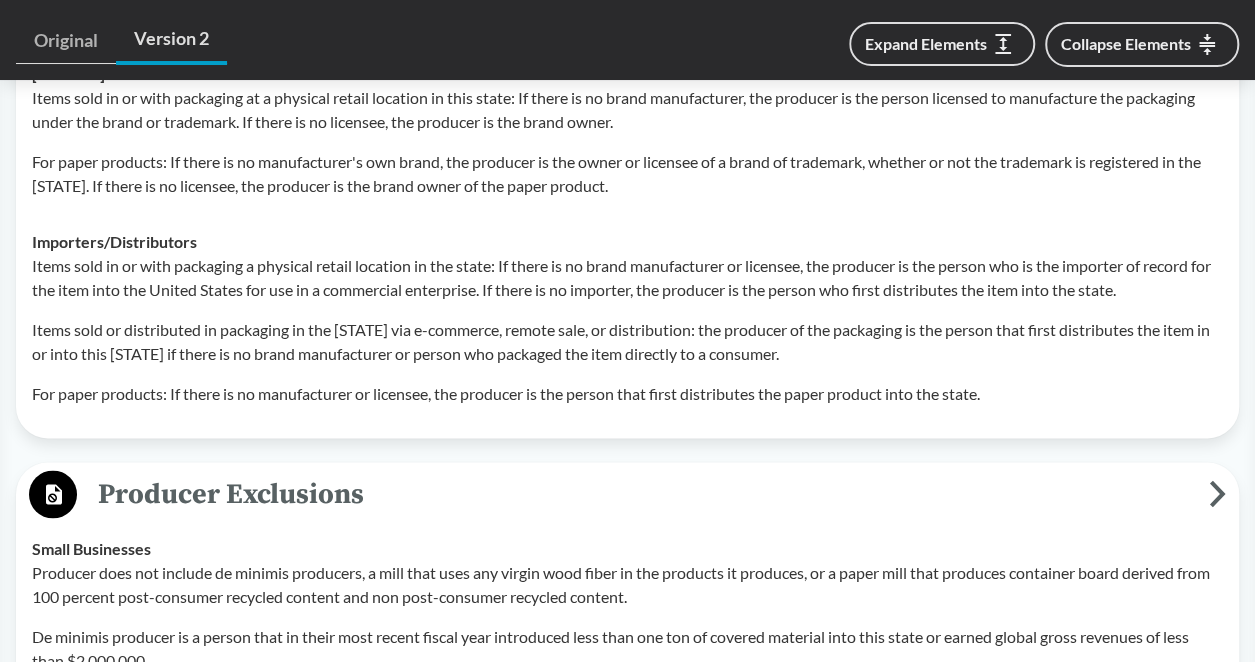 drag, startPoint x: 32, startPoint y: 174, endPoint x: 1011, endPoint y: 450, distance: 1017.16125 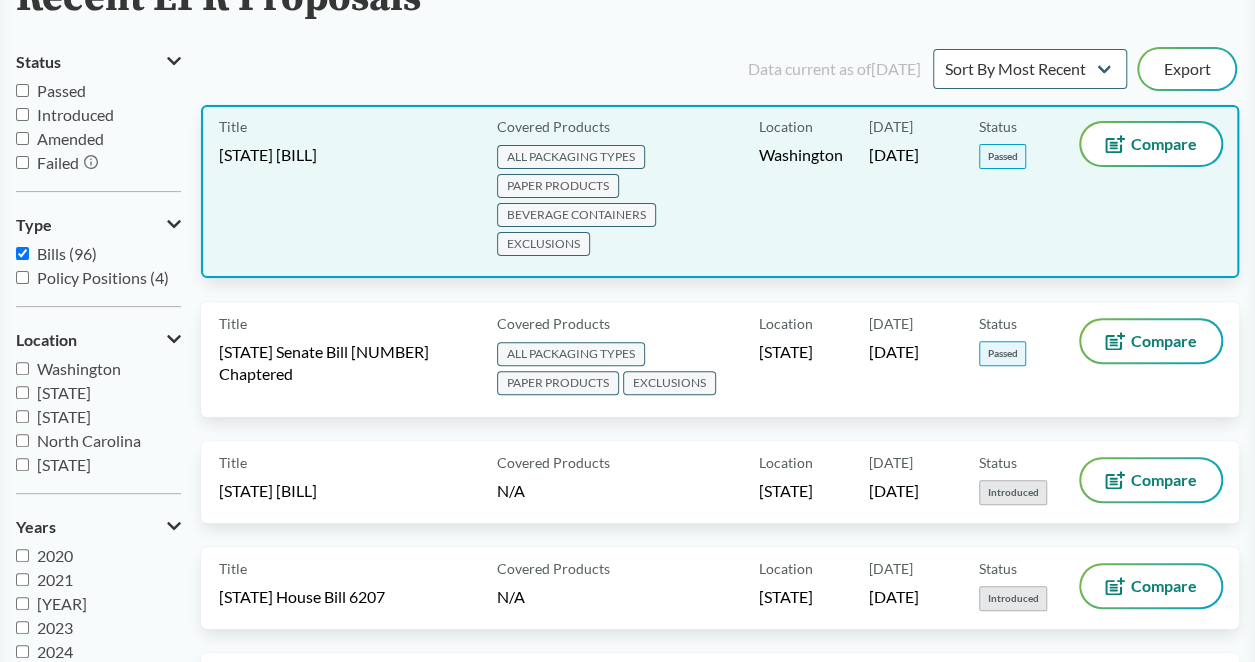 scroll, scrollTop: 200, scrollLeft: 0, axis: vertical 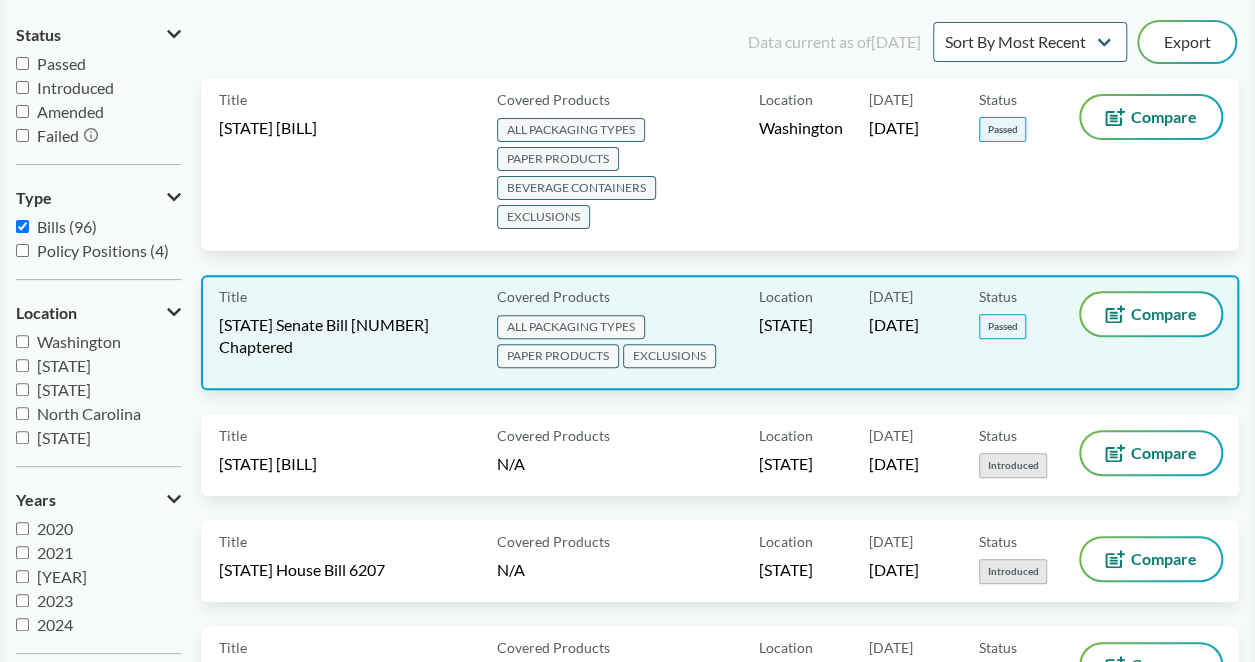 click on "Maryland Senate Bill 901 Chaptered" at bounding box center [346, 336] 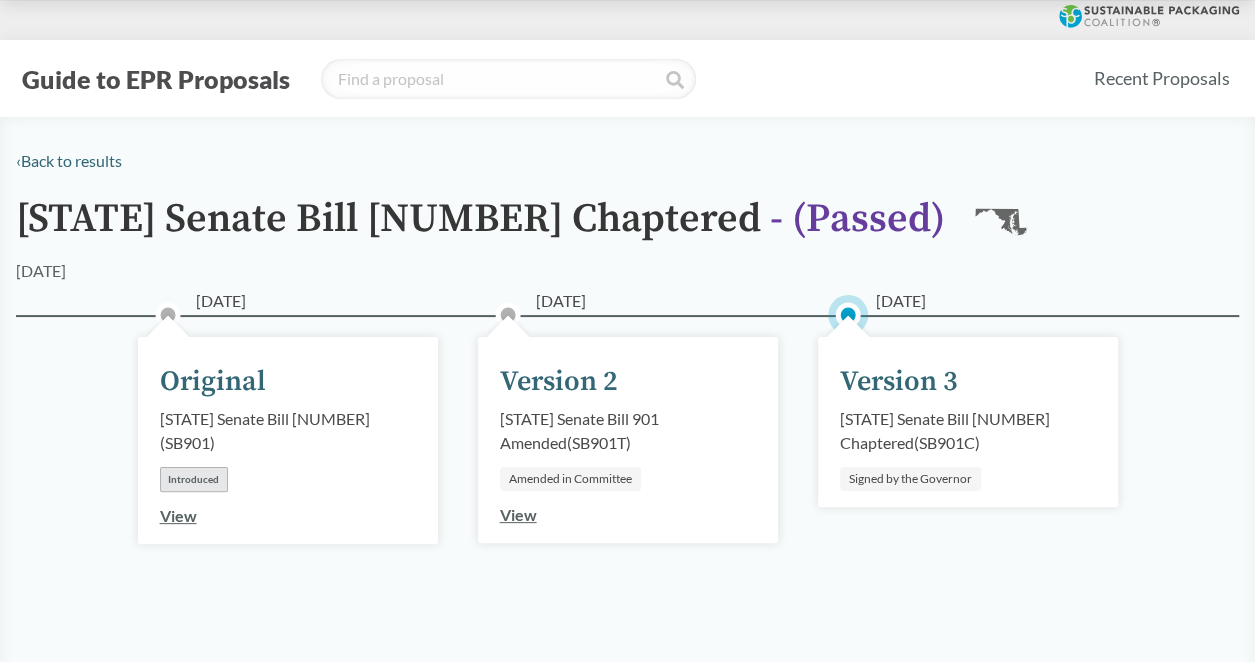 click on "Version 3" at bounding box center [899, 382] 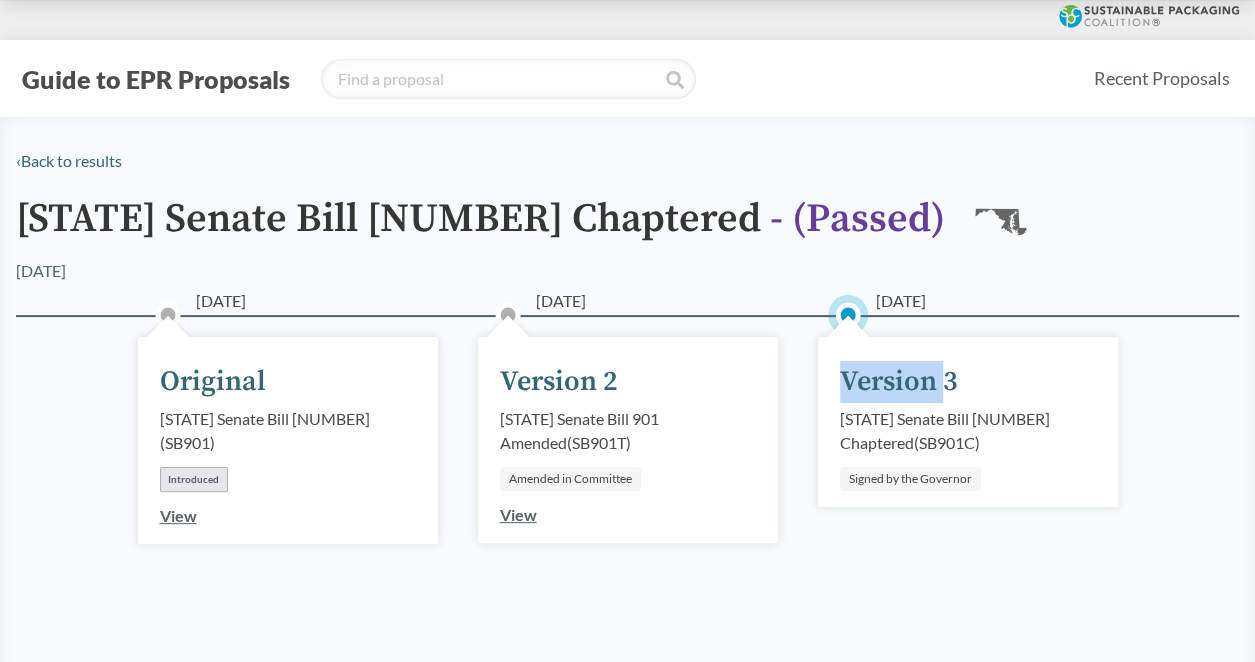 click on "Version 3" at bounding box center [899, 382] 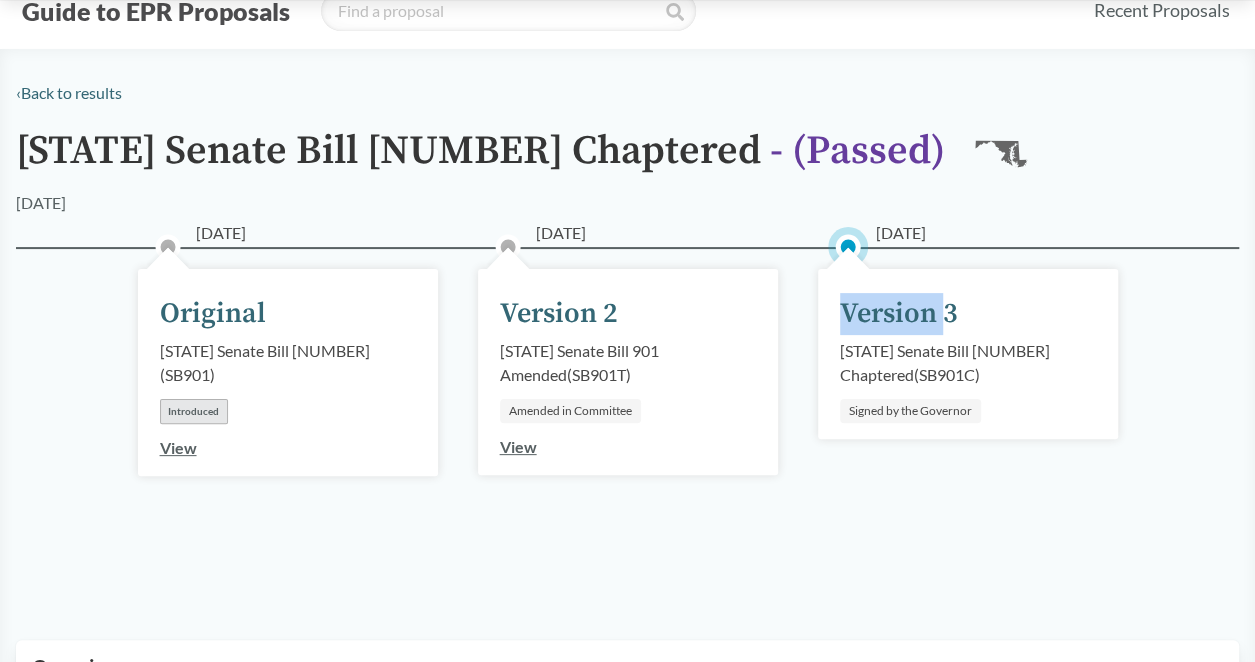 scroll, scrollTop: 100, scrollLeft: 0, axis: vertical 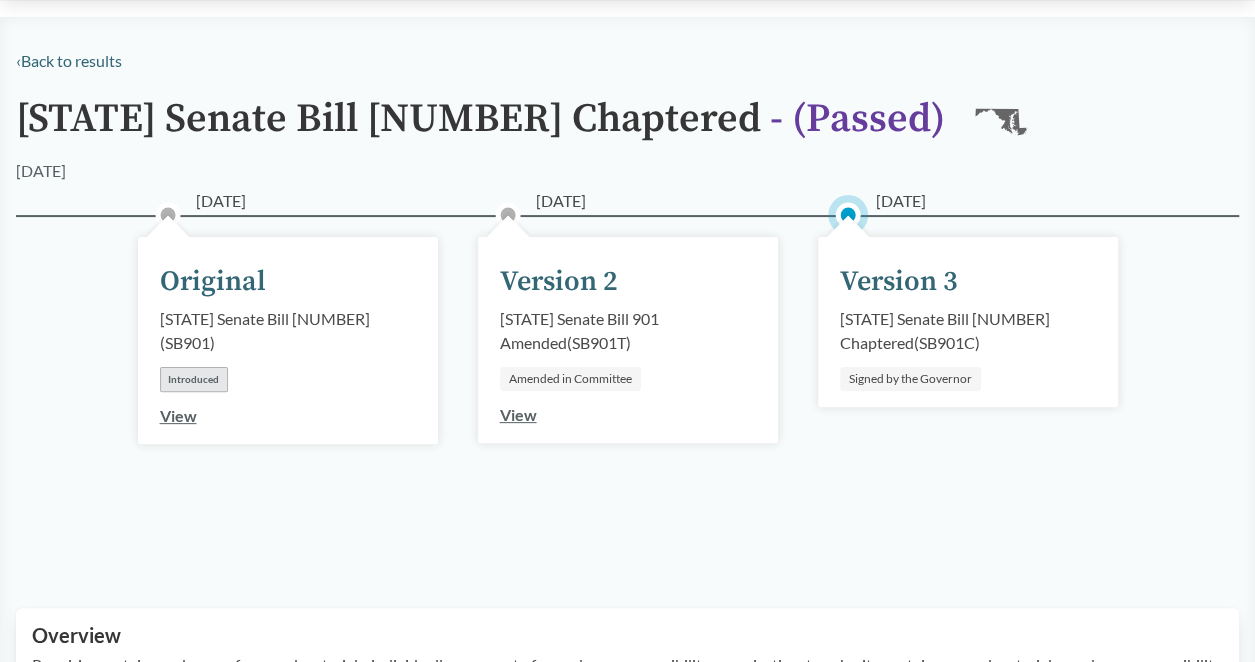 click on "Maryland Senate Bill 901 Chaptered  ( SB901C )" at bounding box center (968, 331) 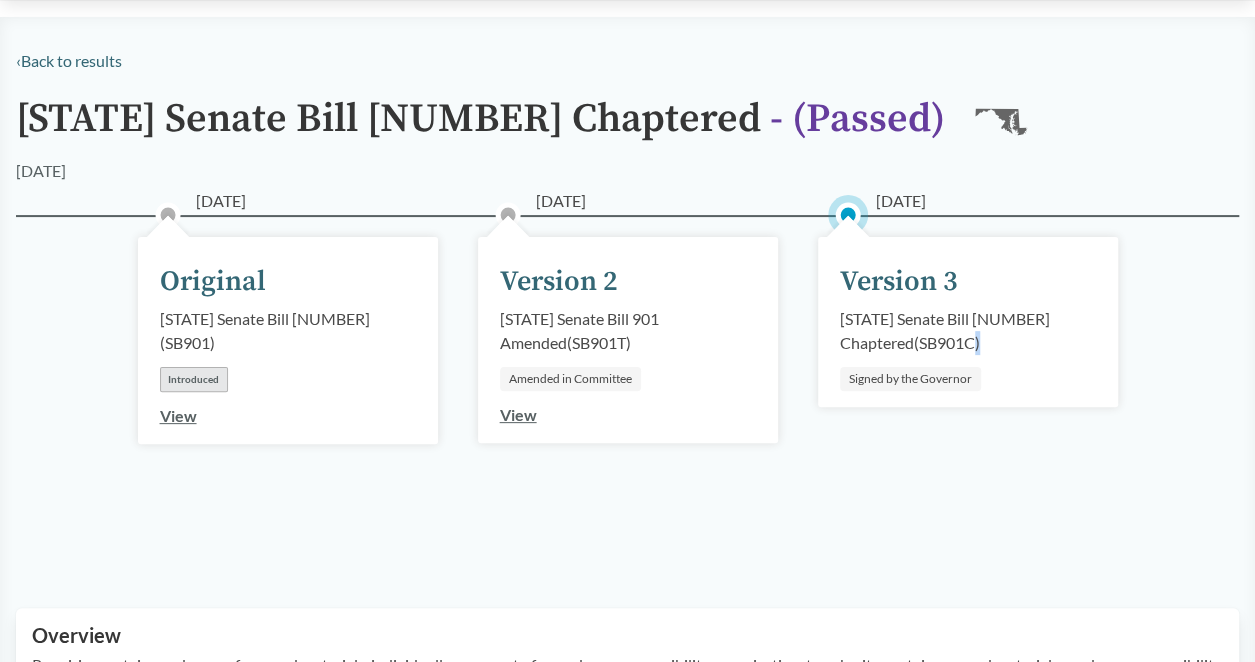 click on "Maryland Senate Bill 901 Chaptered  ( SB901C )" at bounding box center (968, 331) 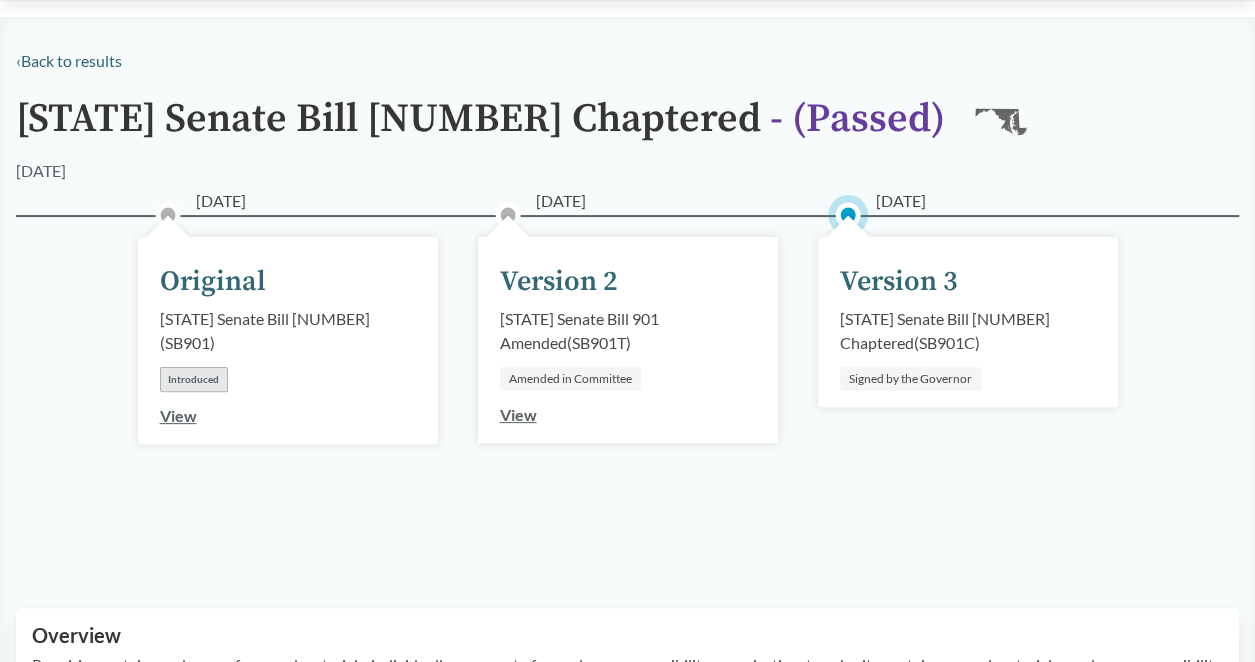 click on "05/13/2025 Version 3 Maryland Senate Bill 901 Chaptered  ( SB901C ) Signed by the Governor" at bounding box center (968, 322) 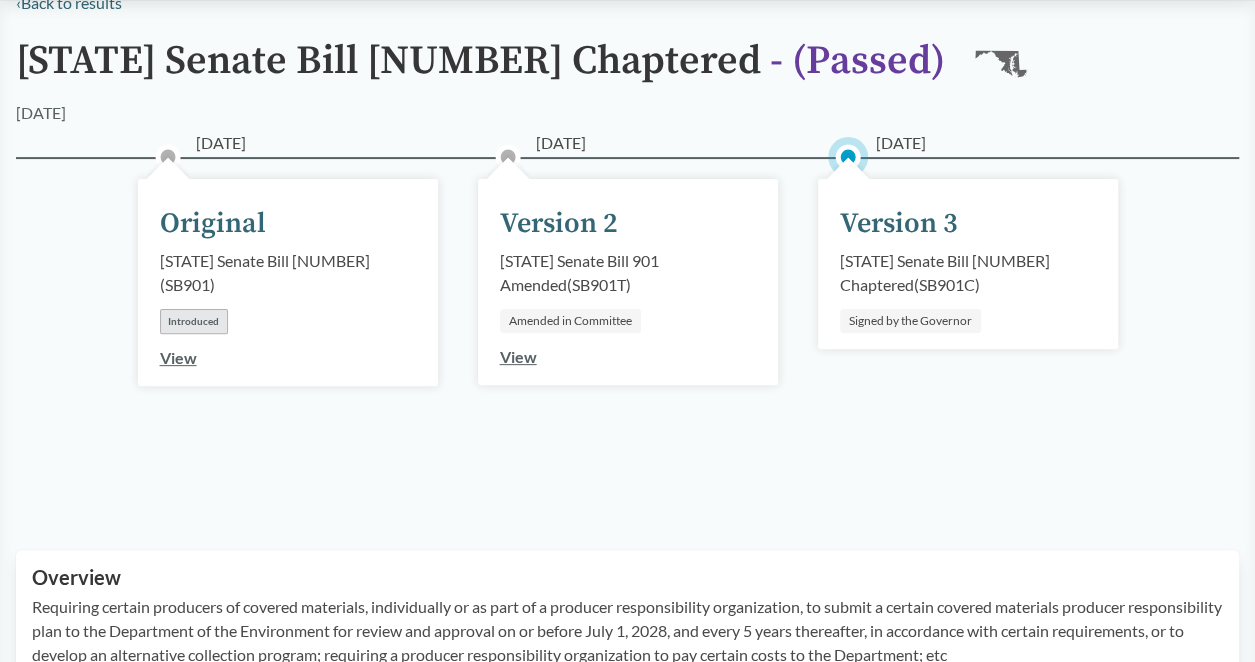 scroll, scrollTop: 200, scrollLeft: 0, axis: vertical 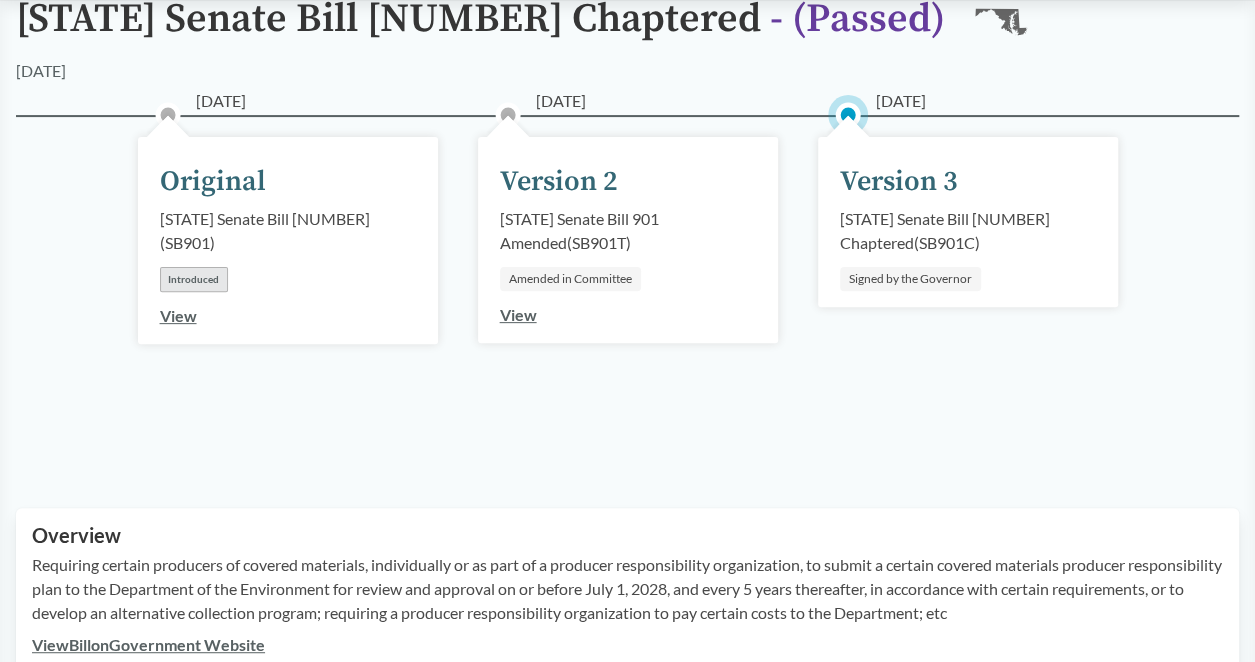 click on "View" at bounding box center (518, 314) 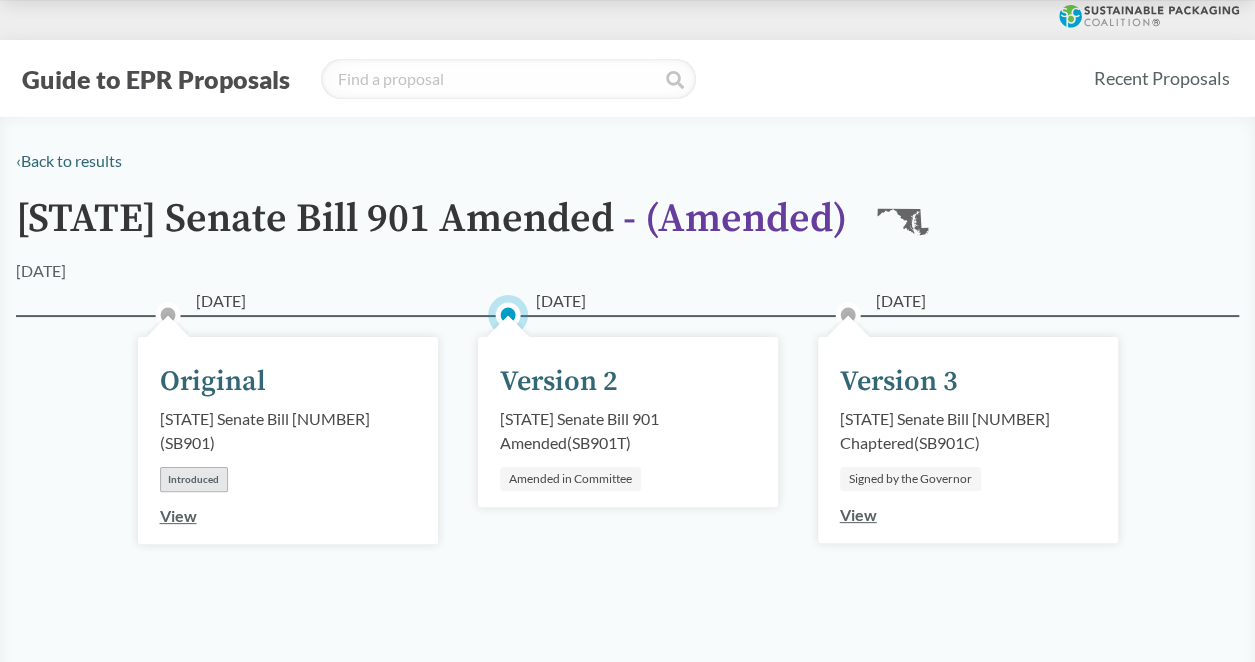 click on "View" at bounding box center [858, 514] 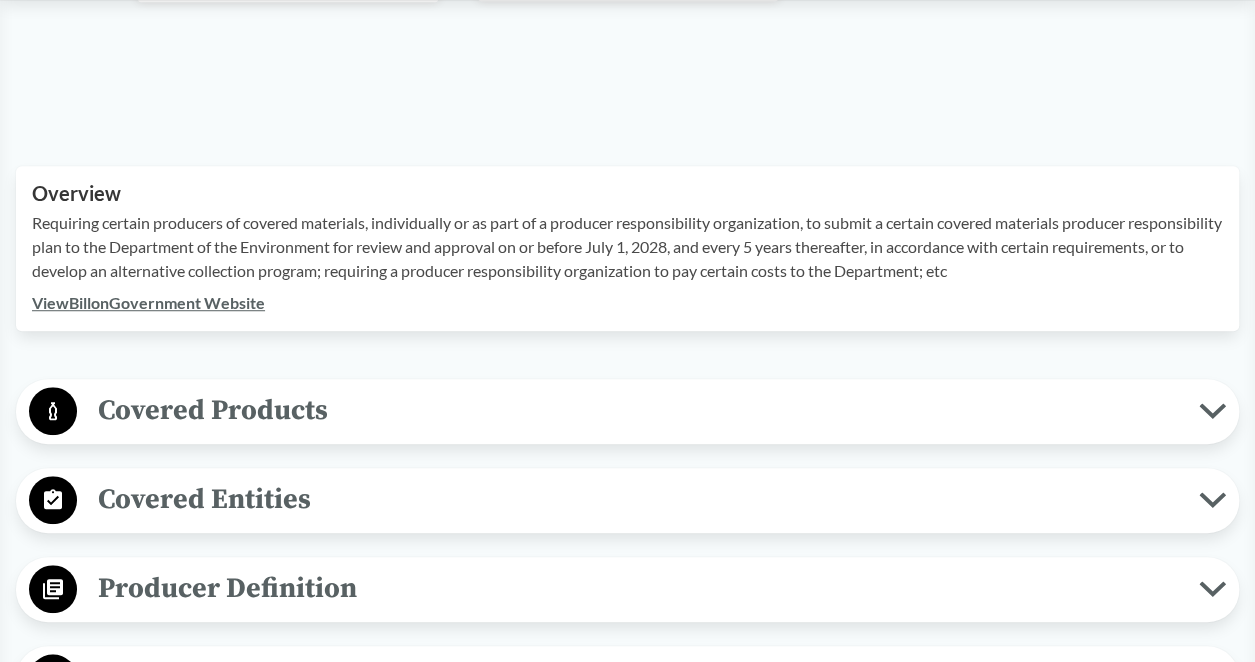 scroll, scrollTop: 545, scrollLeft: 0, axis: vertical 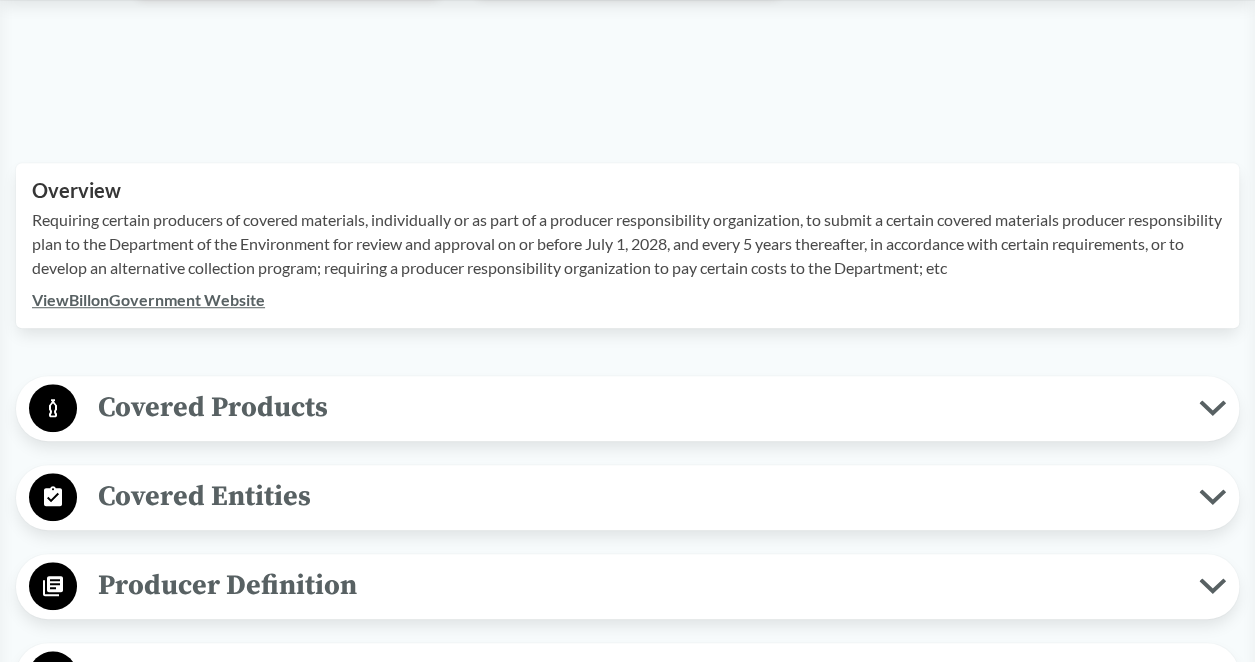 click on "Producer Definition" at bounding box center [638, 585] 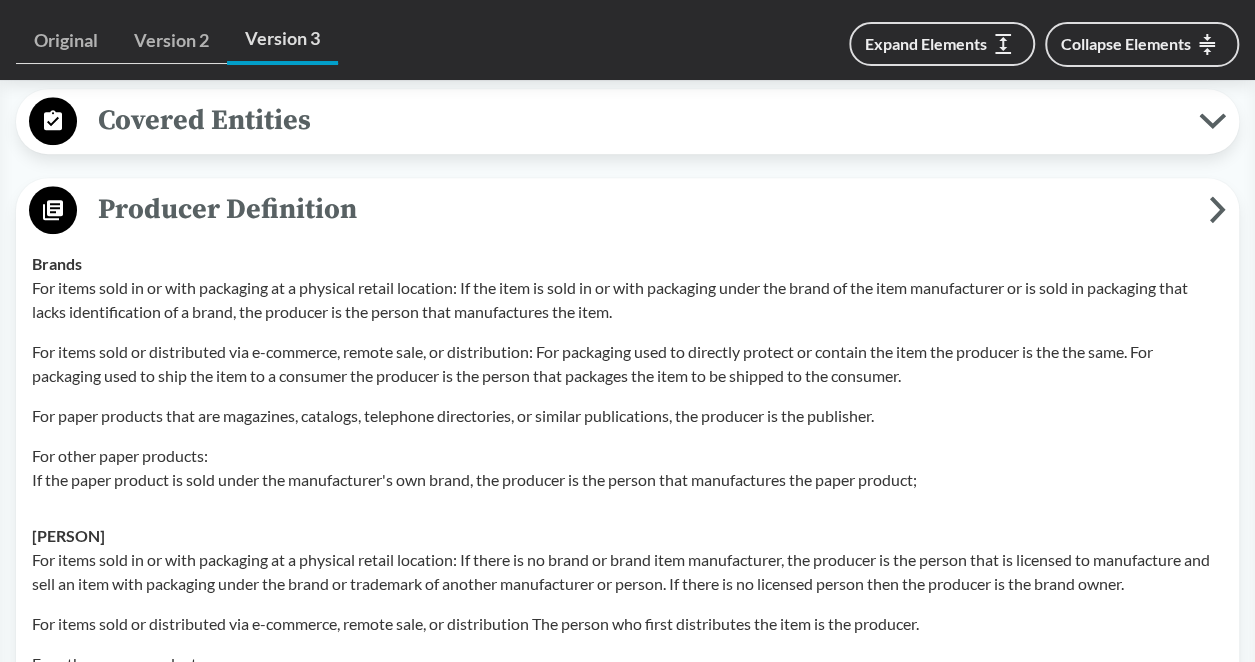 scroll, scrollTop: 920, scrollLeft: 0, axis: vertical 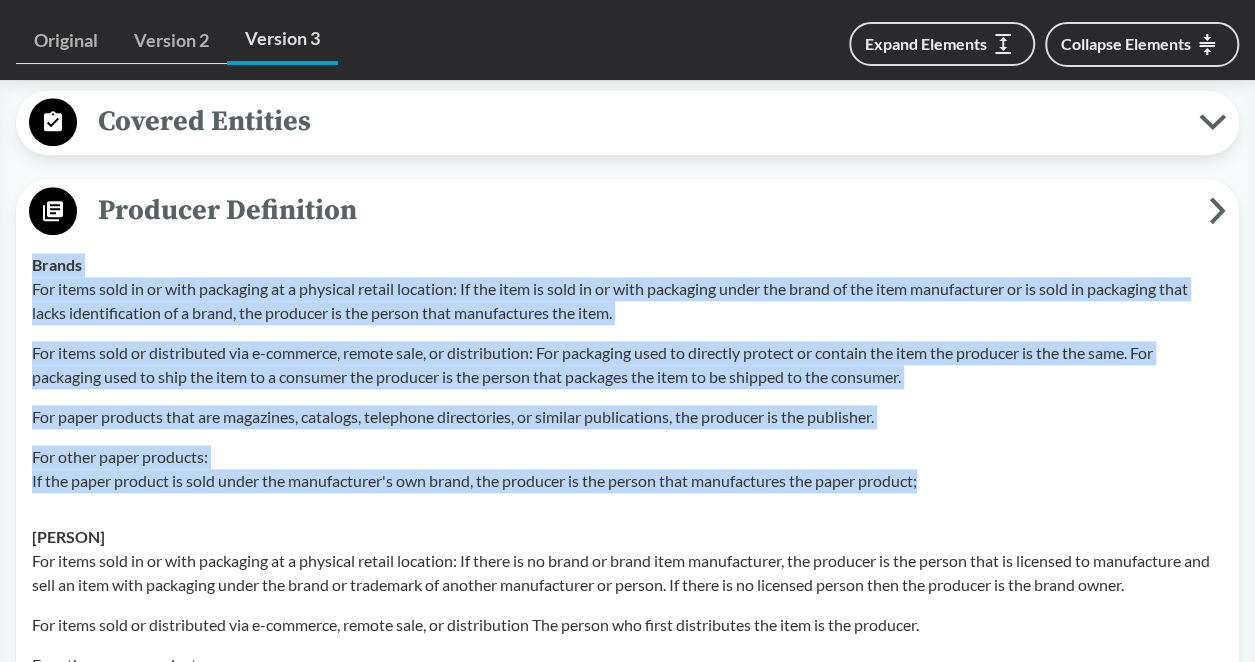 drag, startPoint x: 33, startPoint y: 262, endPoint x: 1029, endPoint y: 478, distance: 1019.1526 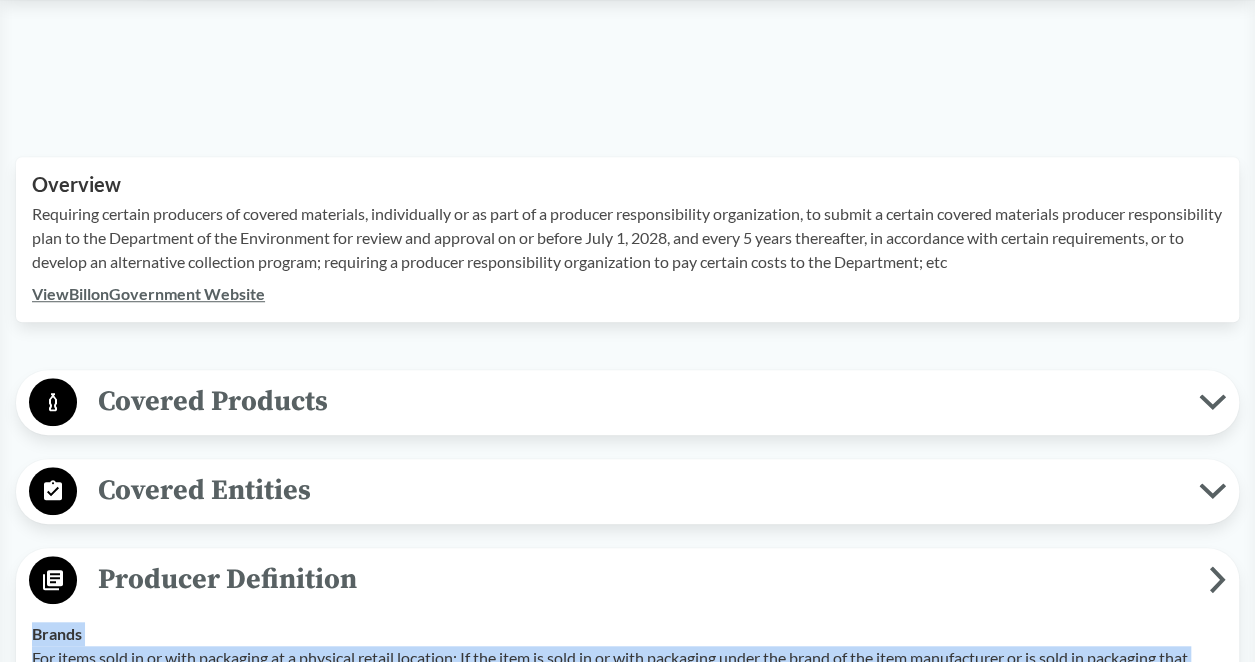 scroll, scrollTop: 520, scrollLeft: 0, axis: vertical 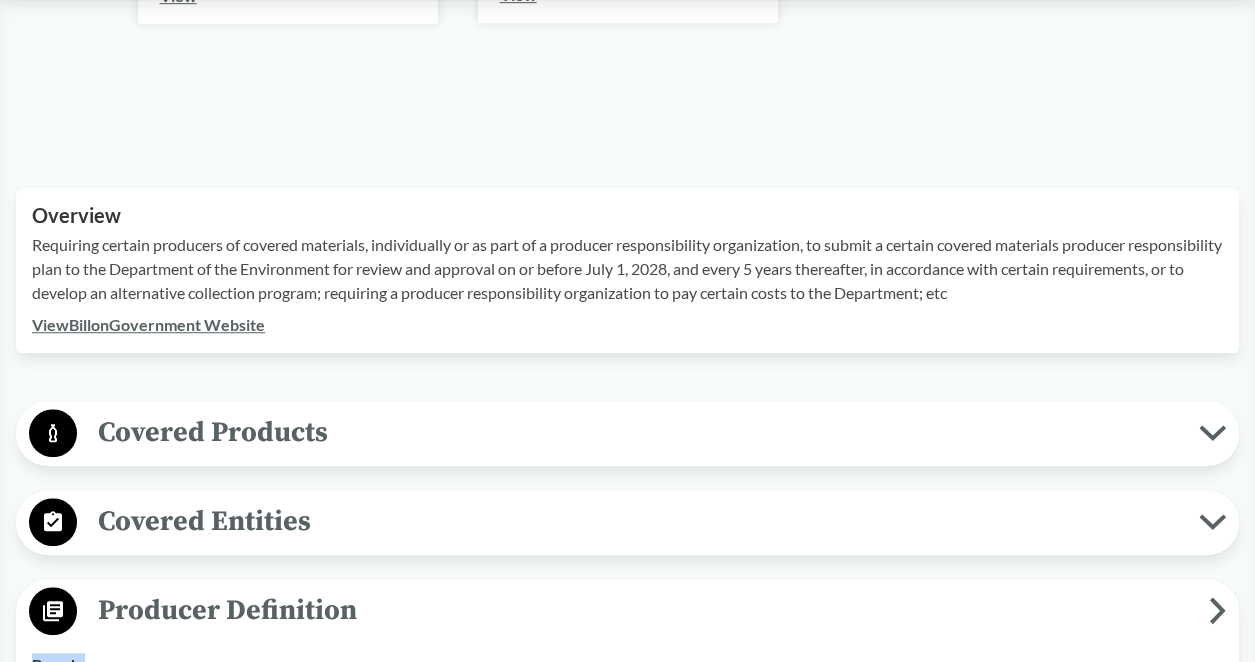 click on "Covered Products" at bounding box center (638, 432) 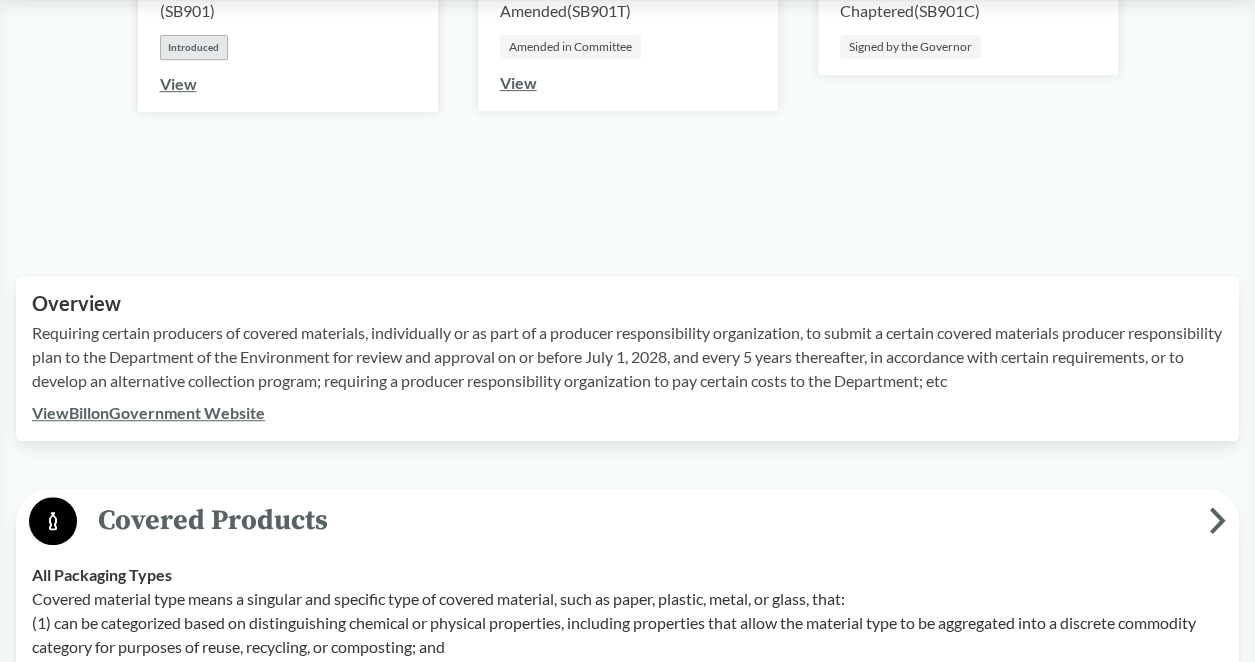 scroll, scrollTop: 120, scrollLeft: 0, axis: vertical 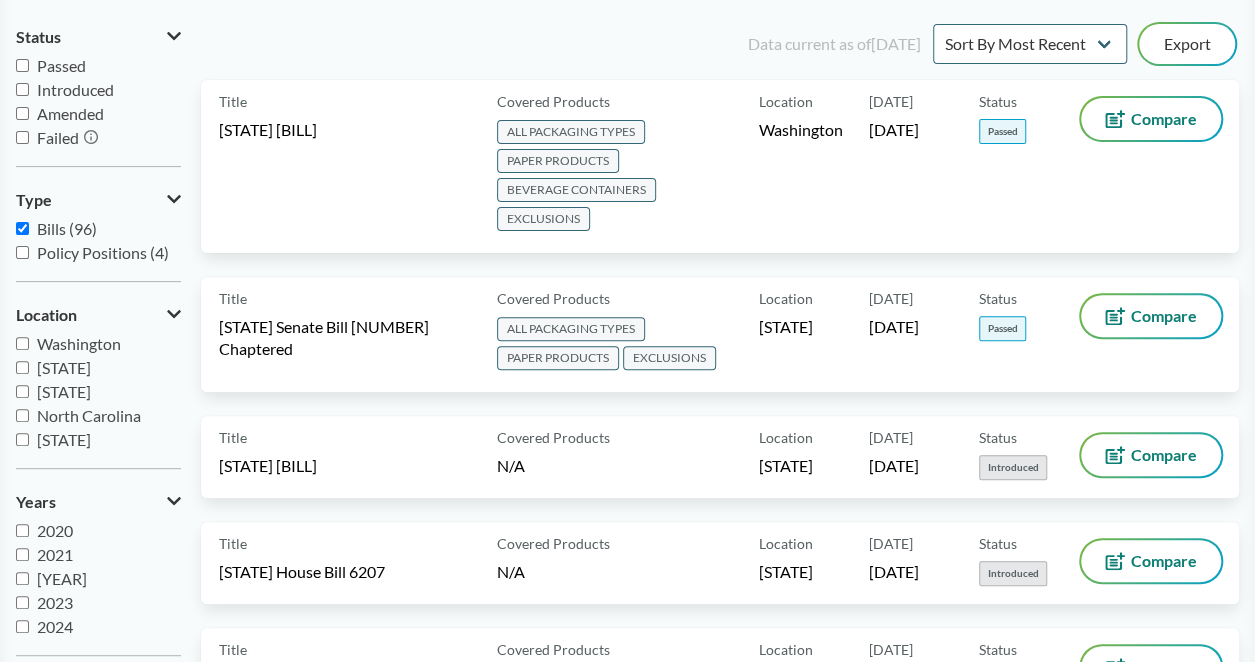 click on "Passed" at bounding box center [22, 65] 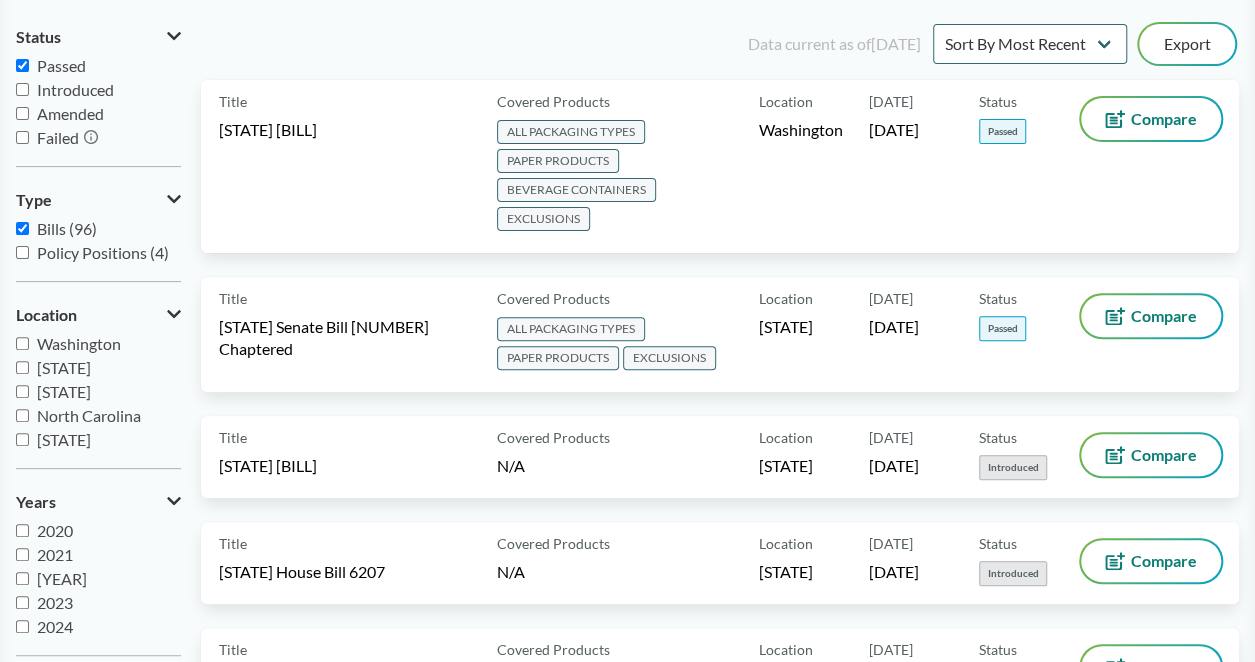 checkbox on "true" 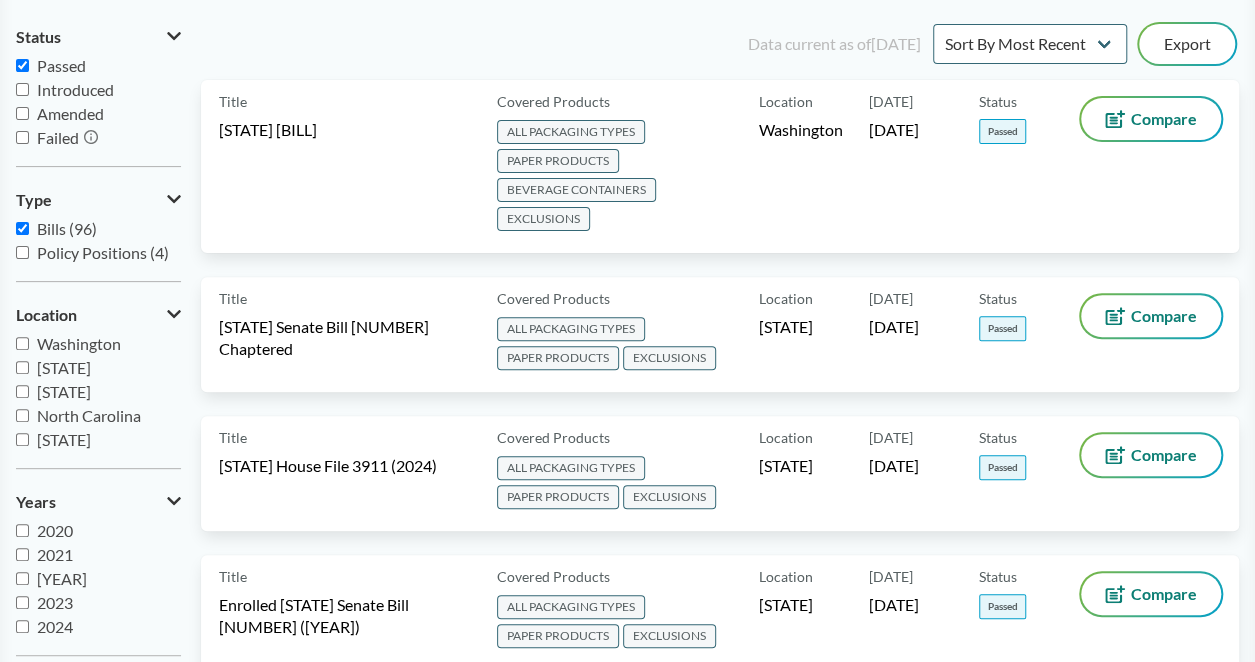 click on "Washington" at bounding box center (22, 343) 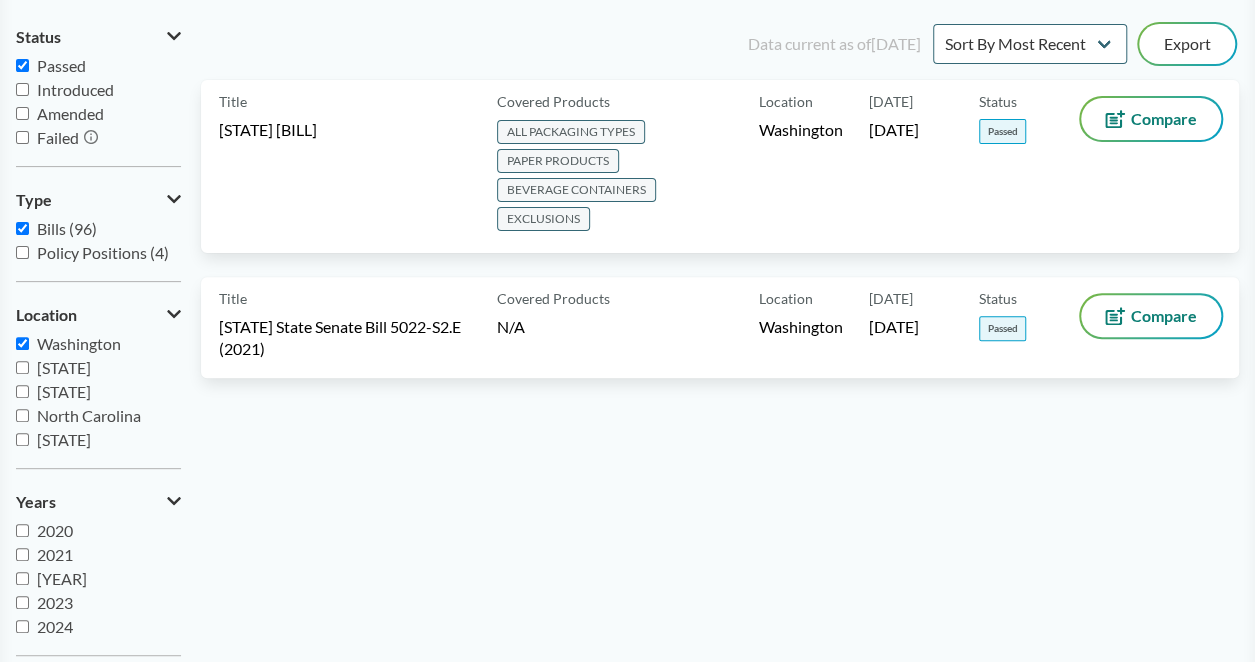 click on "Maryland" at bounding box center [22, 367] 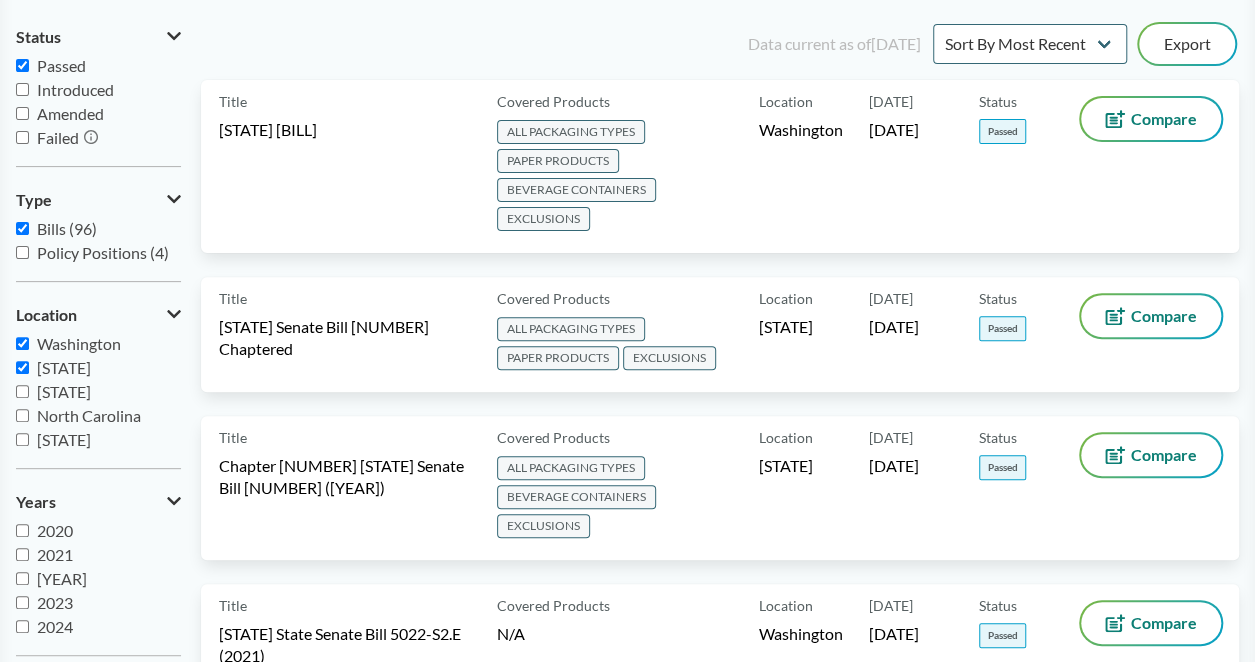 click on "Illinois" at bounding box center [22, 439] 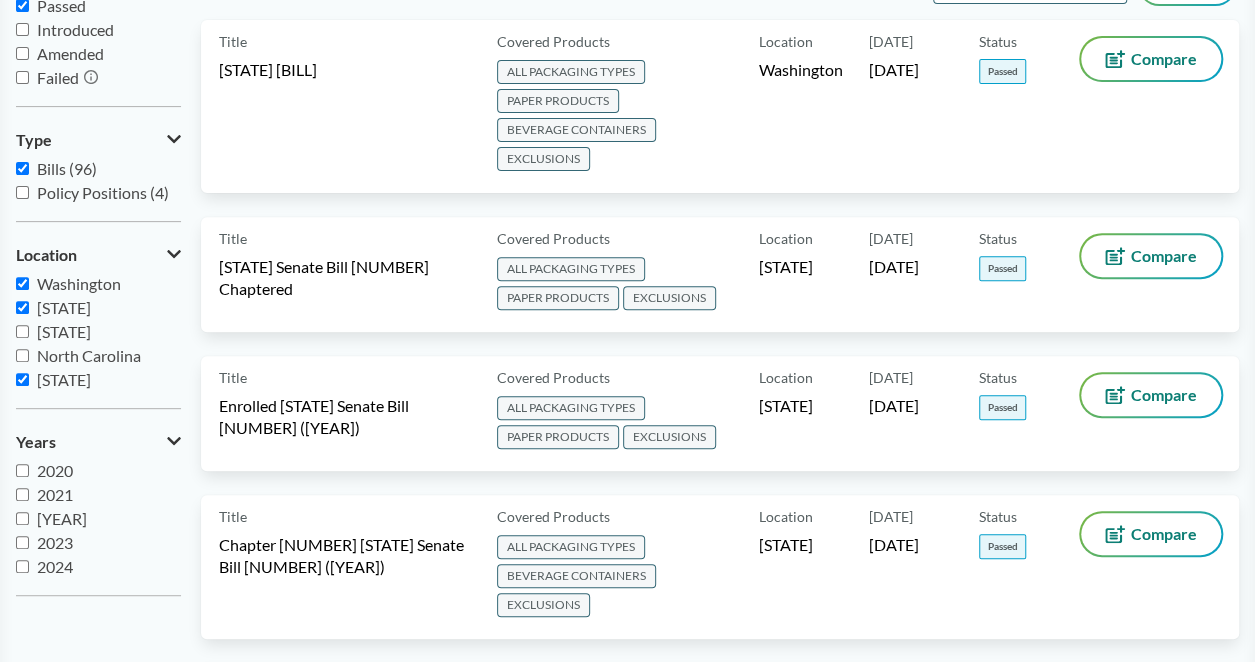 scroll, scrollTop: 274, scrollLeft: 0, axis: vertical 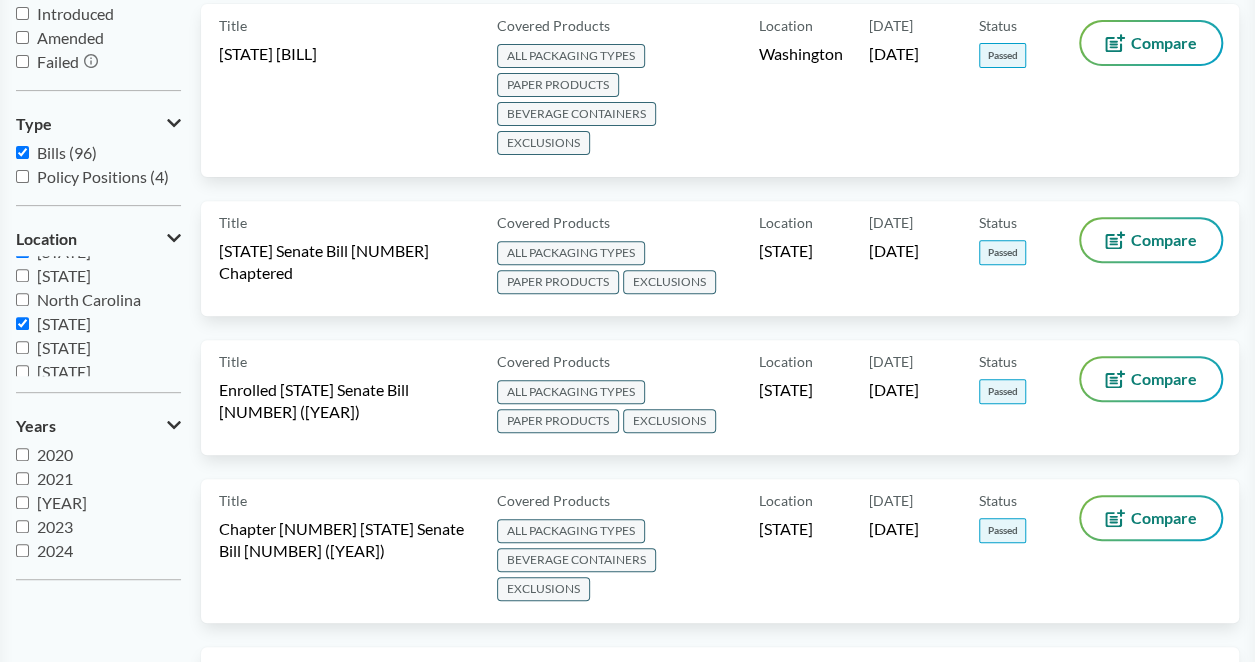 click on "Location Washington Maryland Rhode Island North Carolina Illinois New York Tennessee Connecticut Nebraska Hawaii Massachusetts Michigan New Jersey Minnesota New Hampshire California Colorado Virginia Vermont Kentucky Pennsylvania Oregon United States" at bounding box center (98, 307) 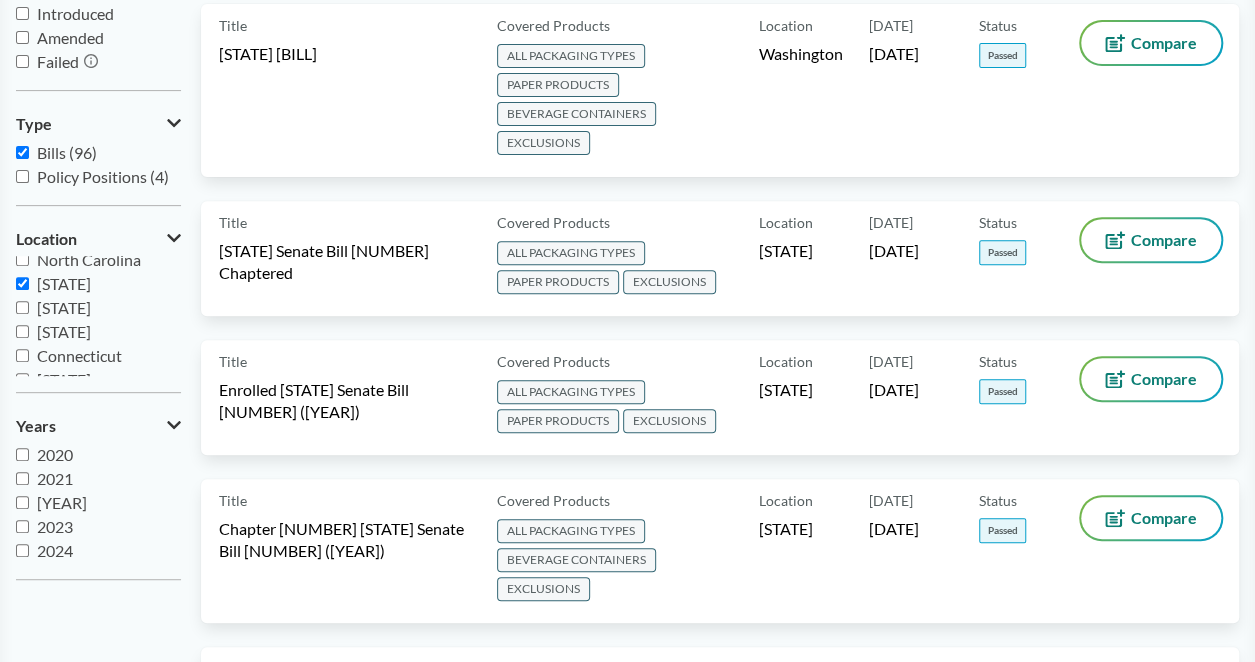 click on "Location Washington Maryland Rhode Island North Carolina Illinois New York Tennessee Connecticut Nebraska Hawaii Massachusetts Michigan New Jersey Minnesota New Hampshire California Colorado Virginia Vermont Kentucky Pennsylvania Oregon United States" at bounding box center (98, 307) 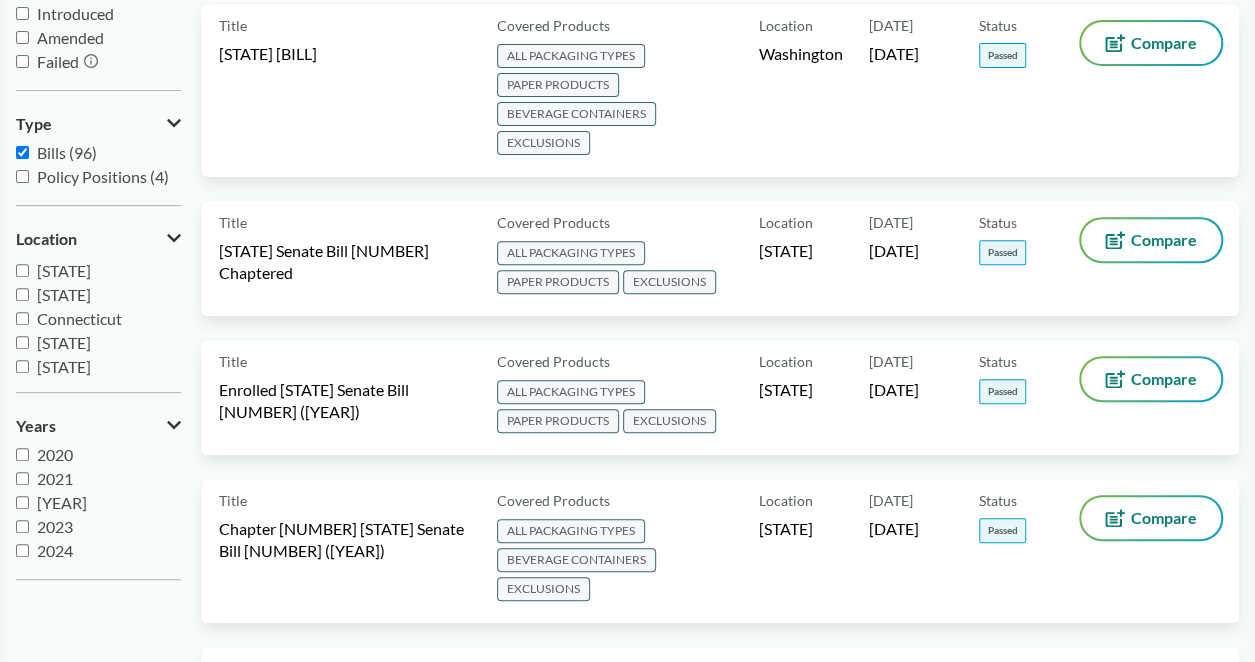 scroll, scrollTop: 120, scrollLeft: 0, axis: vertical 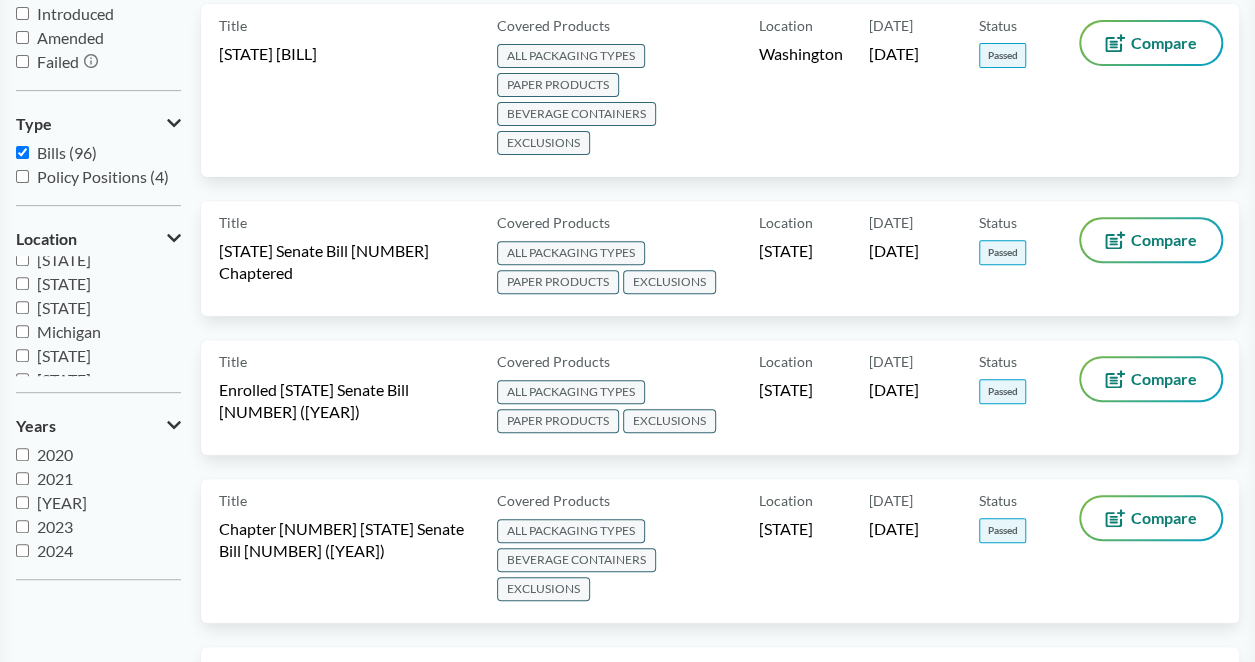 click on "Massachusetts" at bounding box center [22, 307] 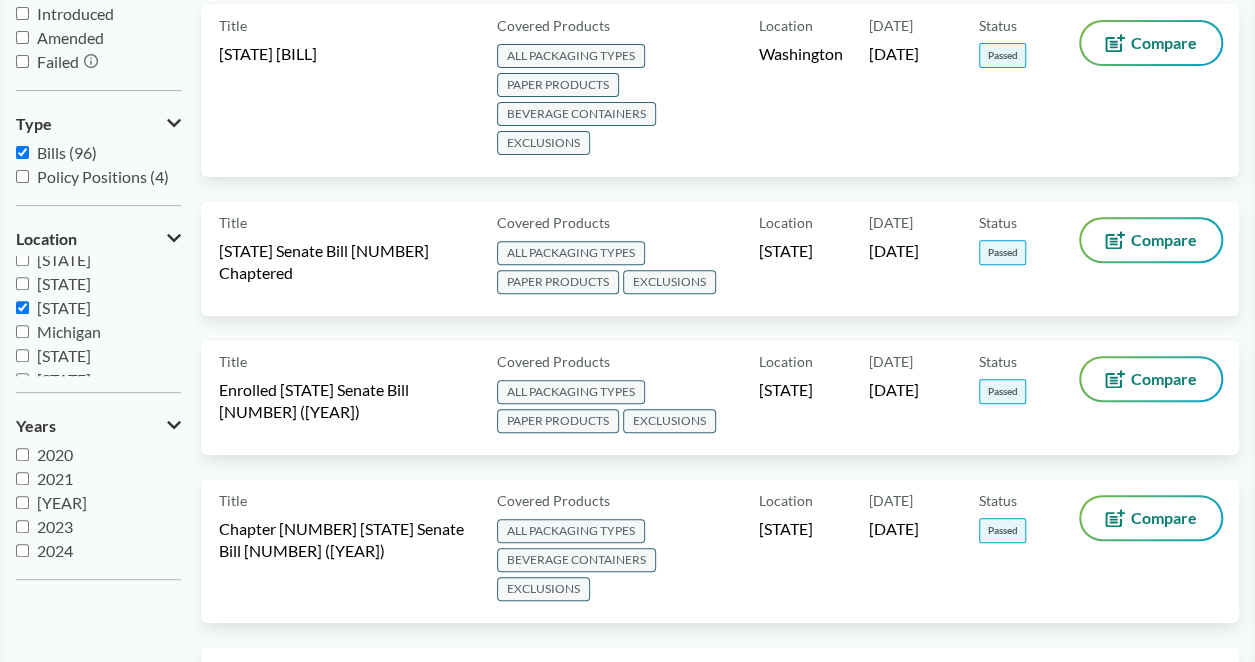 checkbox on "true" 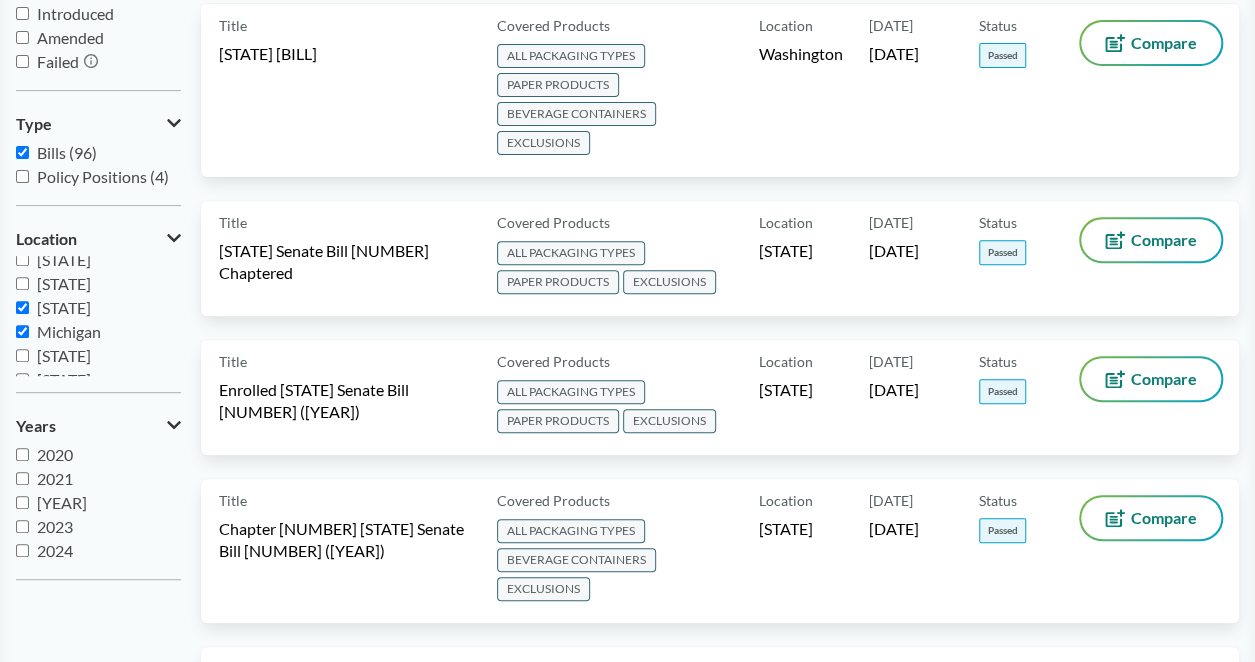 checkbox on "true" 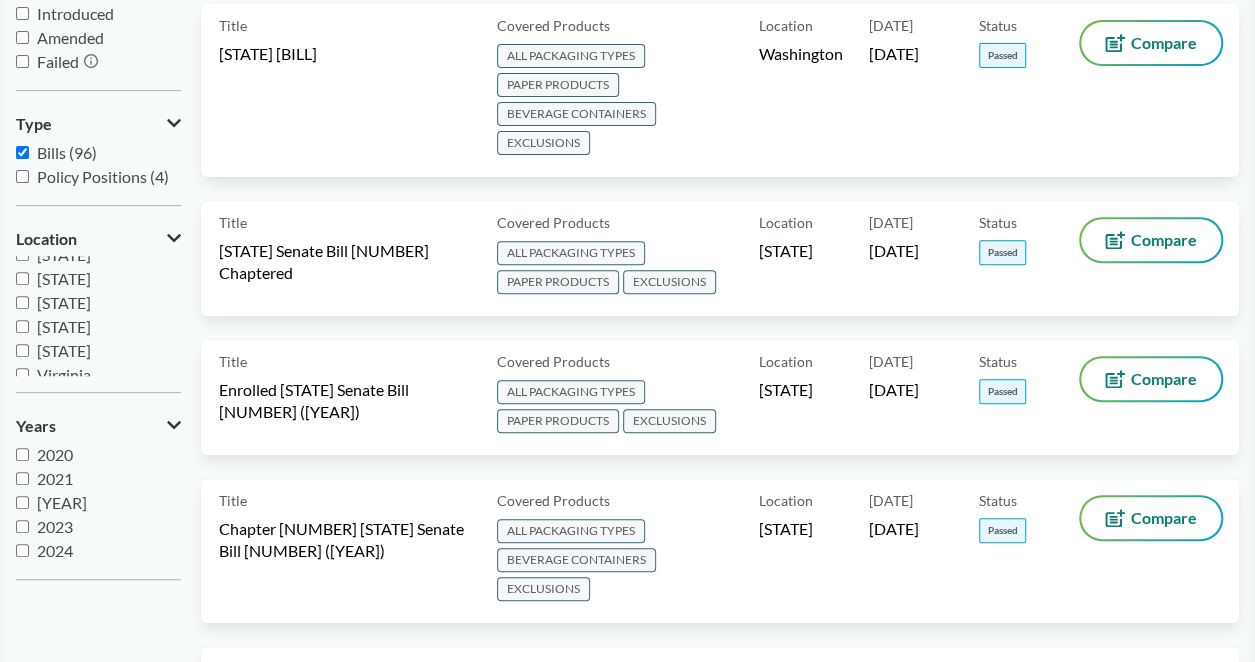 scroll, scrollTop: 320, scrollLeft: 0, axis: vertical 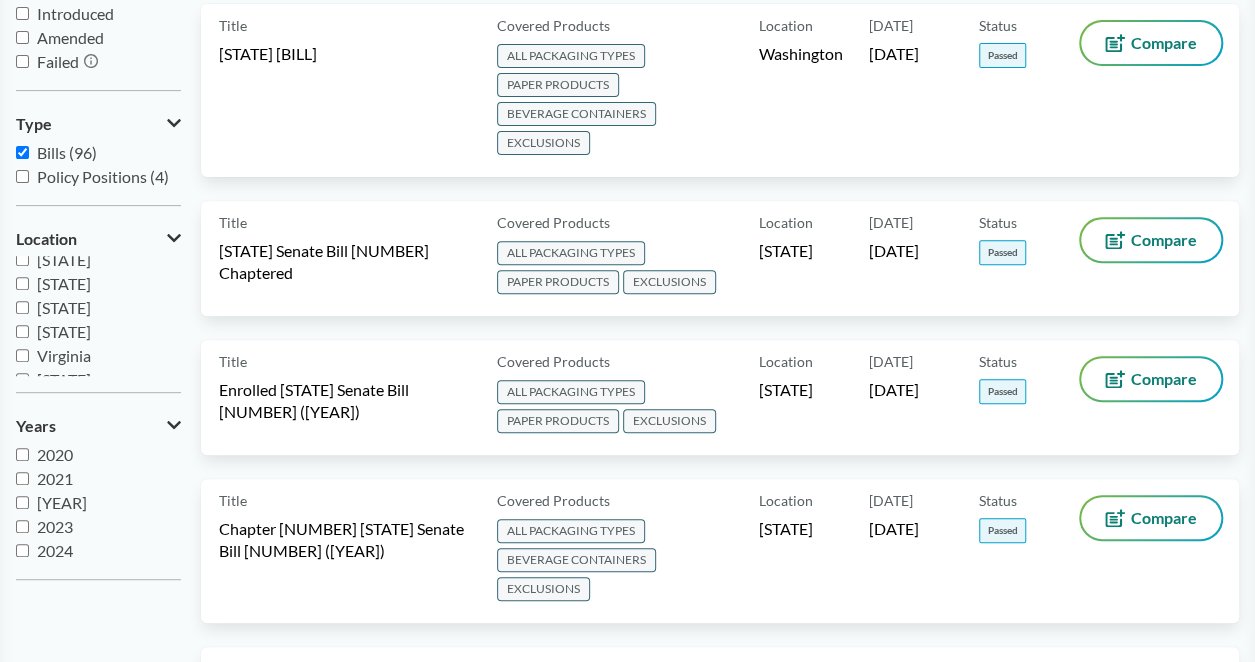 click on "Minnesota" at bounding box center (22, 259) 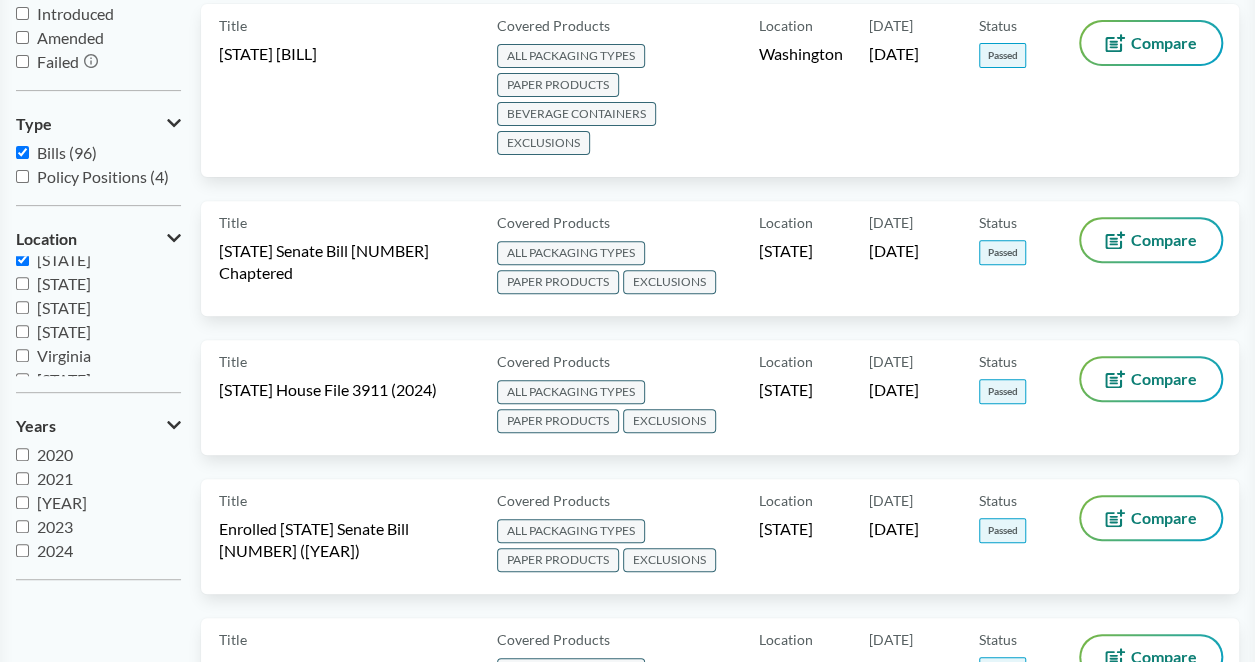 drag, startPoint x: 25, startPoint y: 303, endPoint x: 24, endPoint y: 316, distance: 13.038404 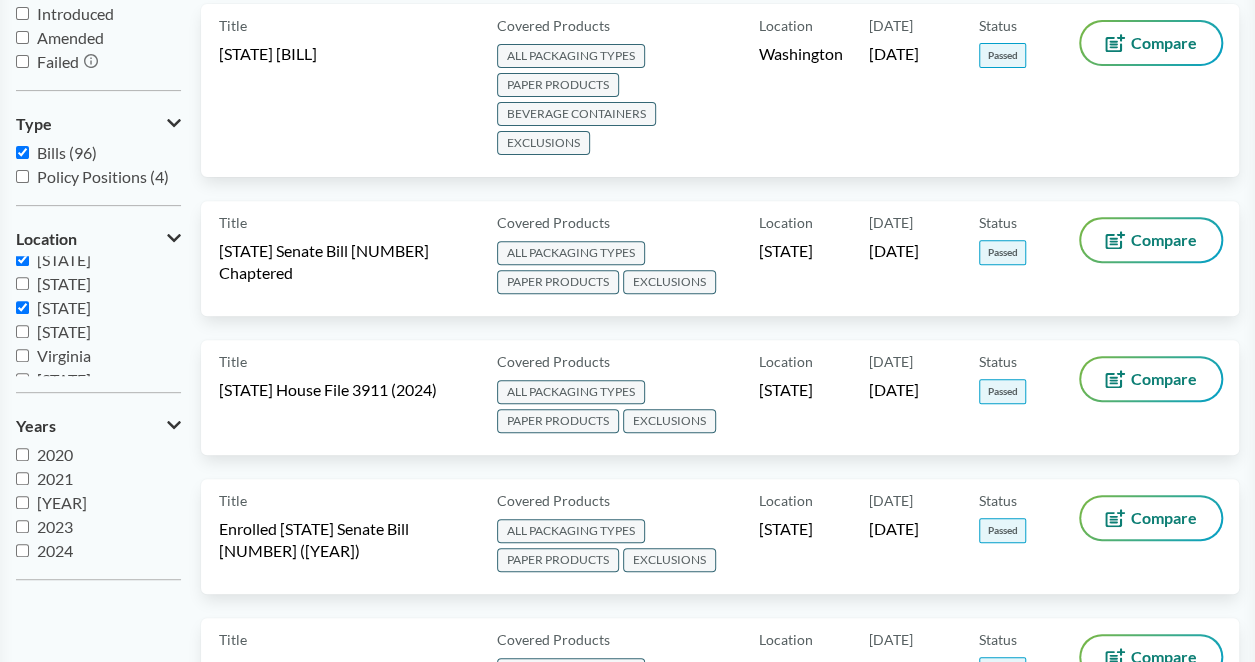 checkbox on "true" 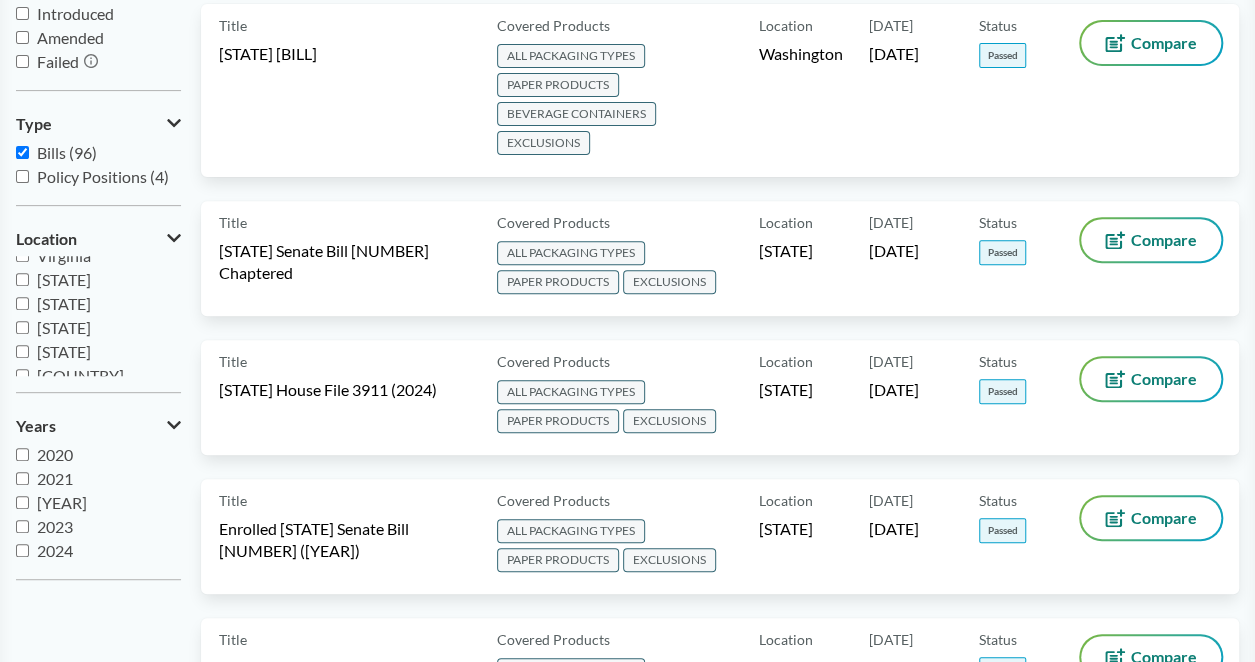 click on "Pennsylvania" at bounding box center (22, 327) 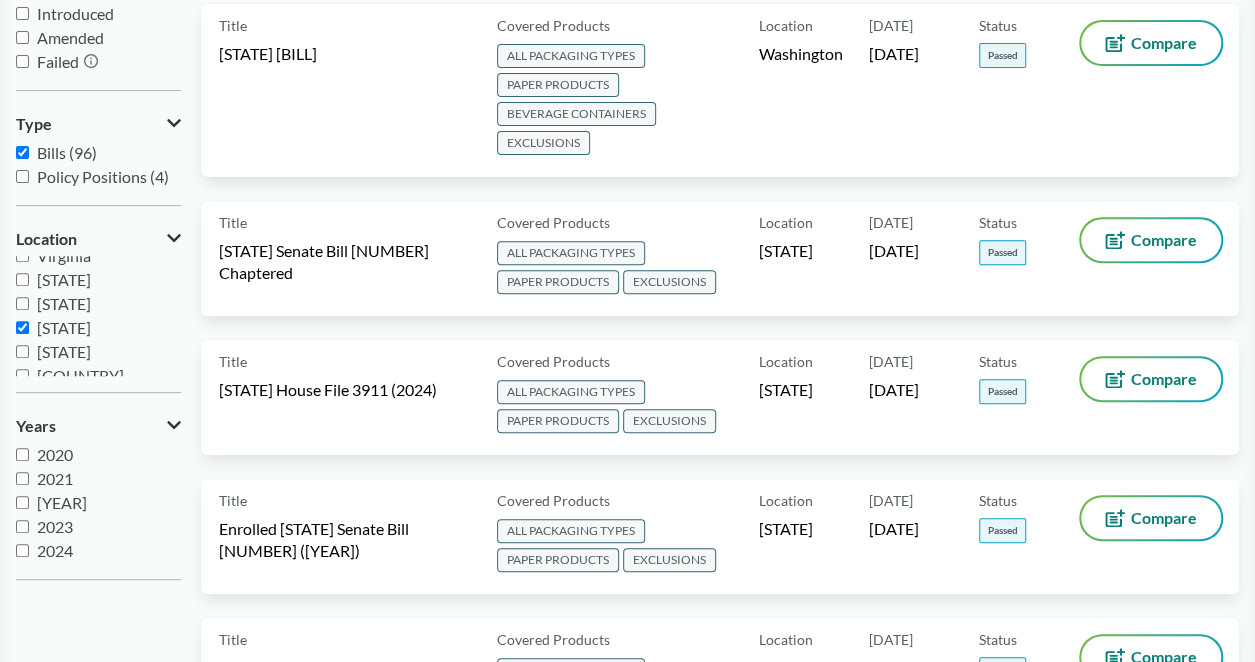 checkbox on "true" 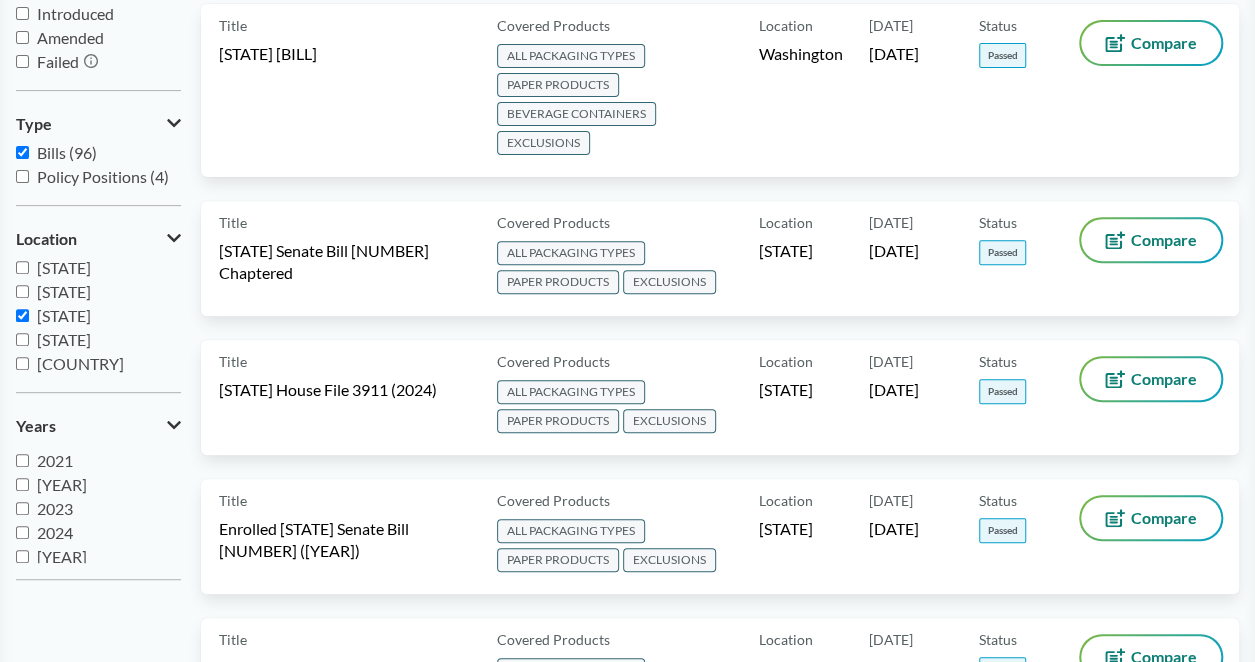 scroll, scrollTop: 24, scrollLeft: 0, axis: vertical 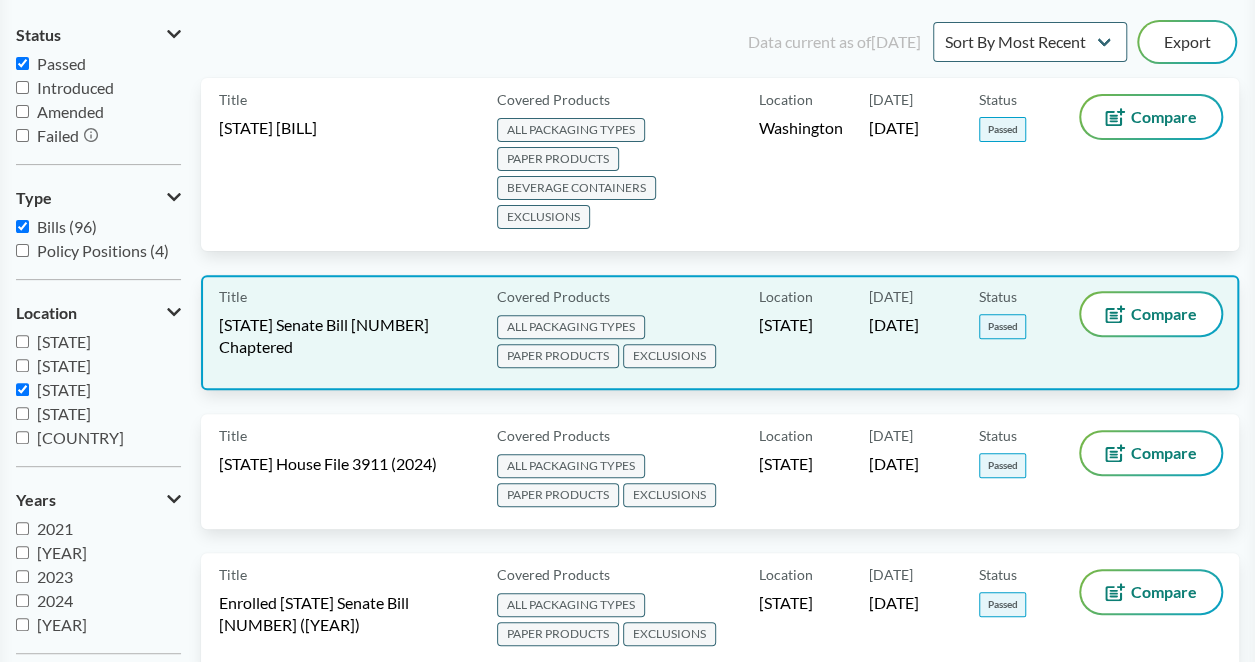 click on "Title Maryland Senate Bill 901 Chaptered" at bounding box center [354, 332] 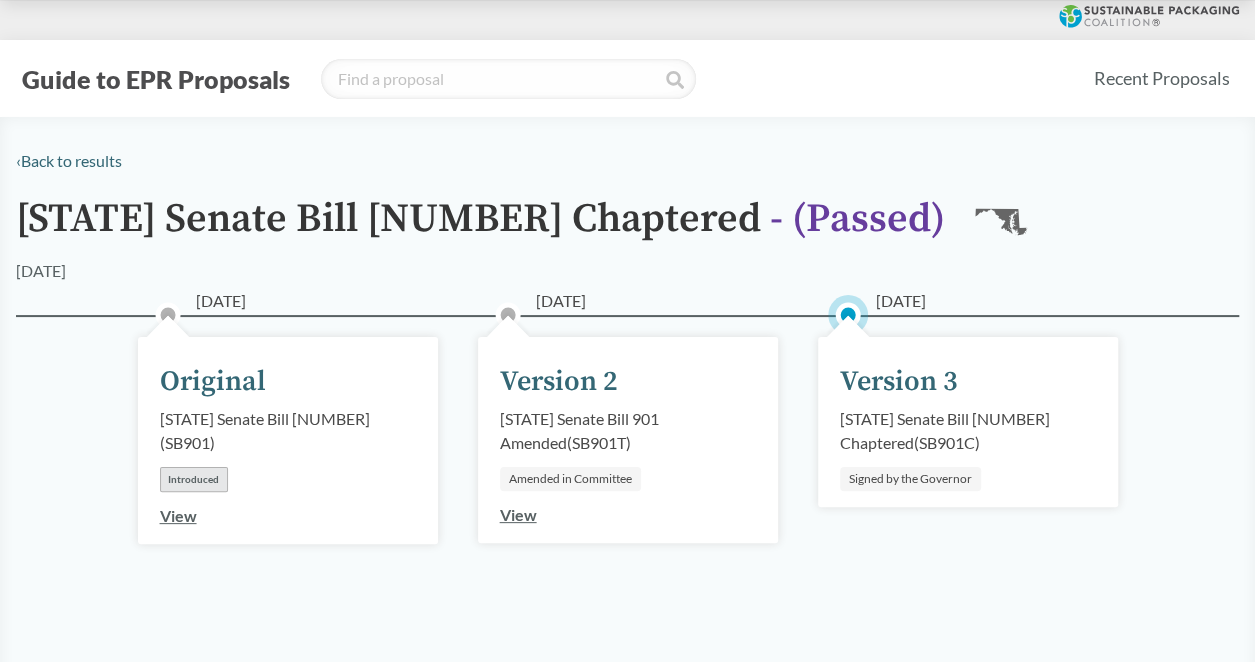 click on "Signed by the Governor" at bounding box center (910, 479) 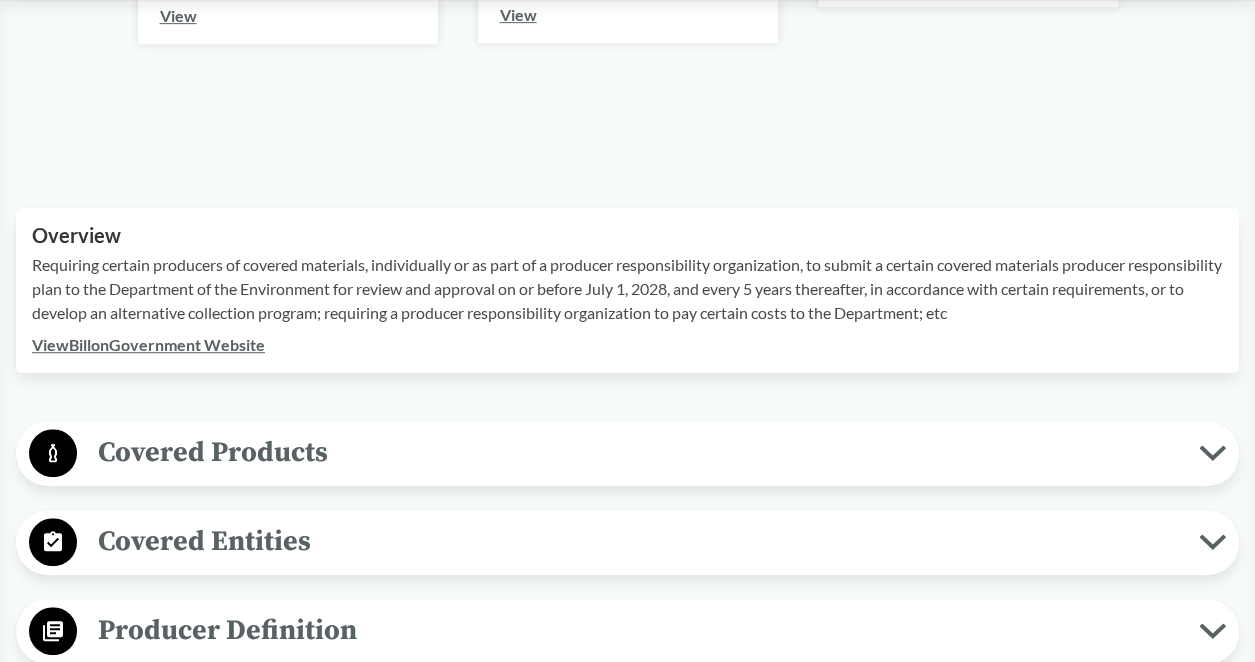 scroll, scrollTop: 600, scrollLeft: 0, axis: vertical 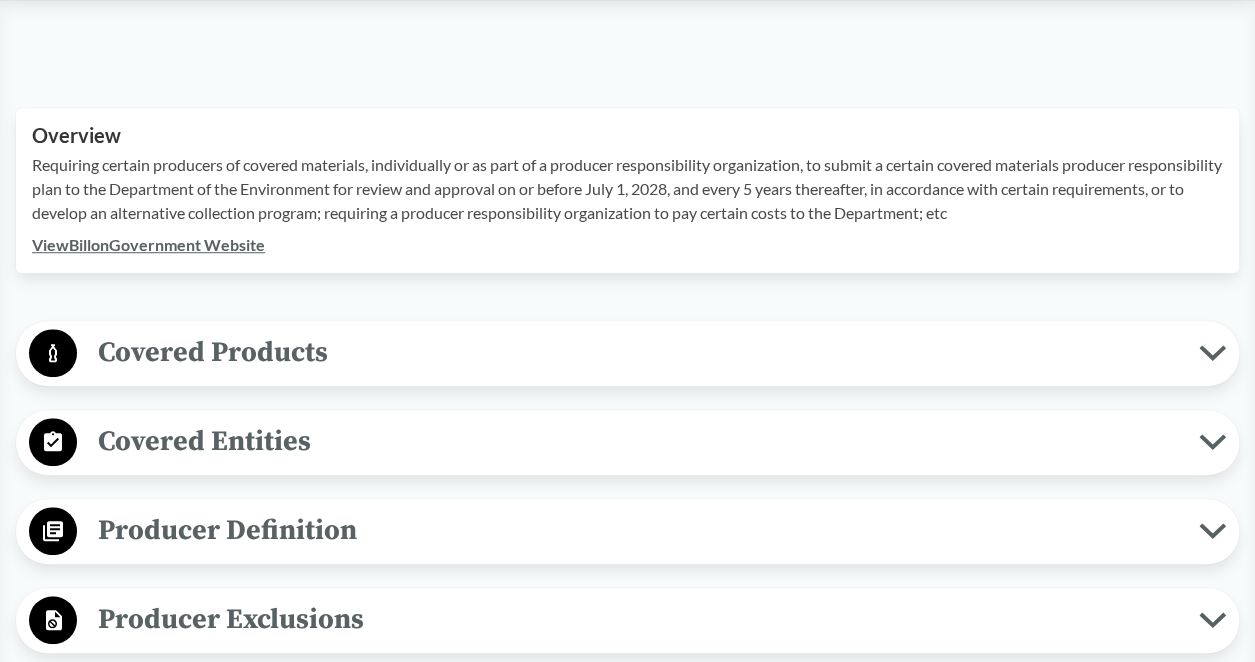 click on "Covered Products" at bounding box center [638, 352] 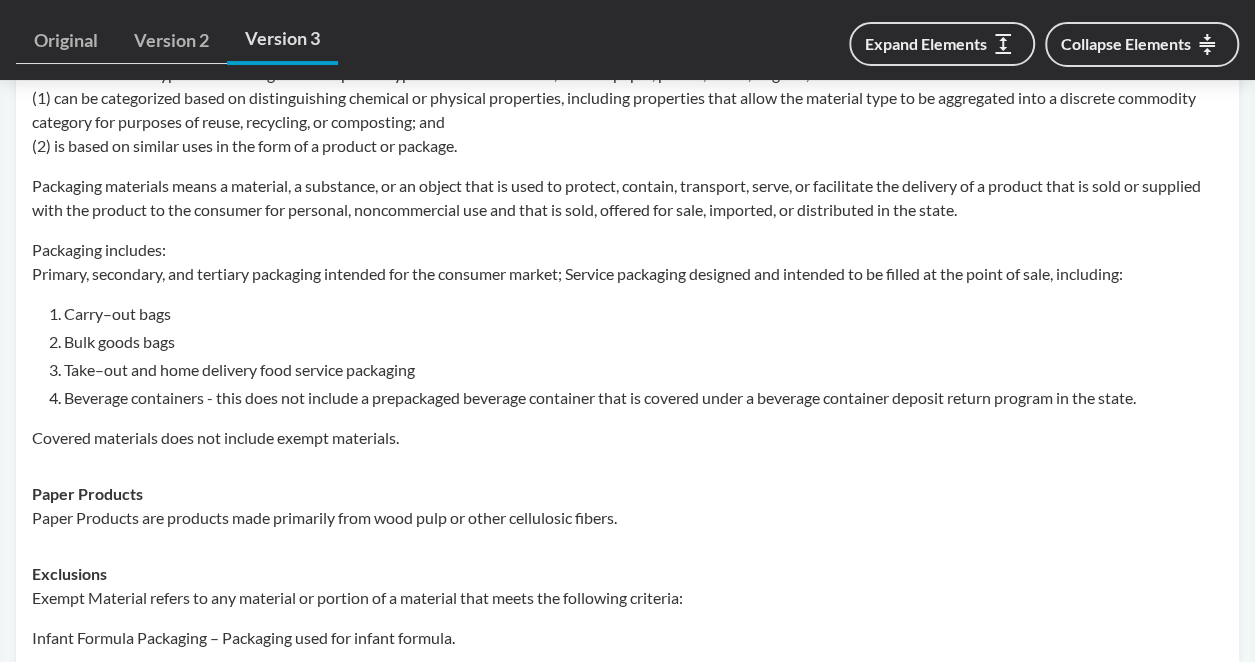 scroll, scrollTop: 1000, scrollLeft: 0, axis: vertical 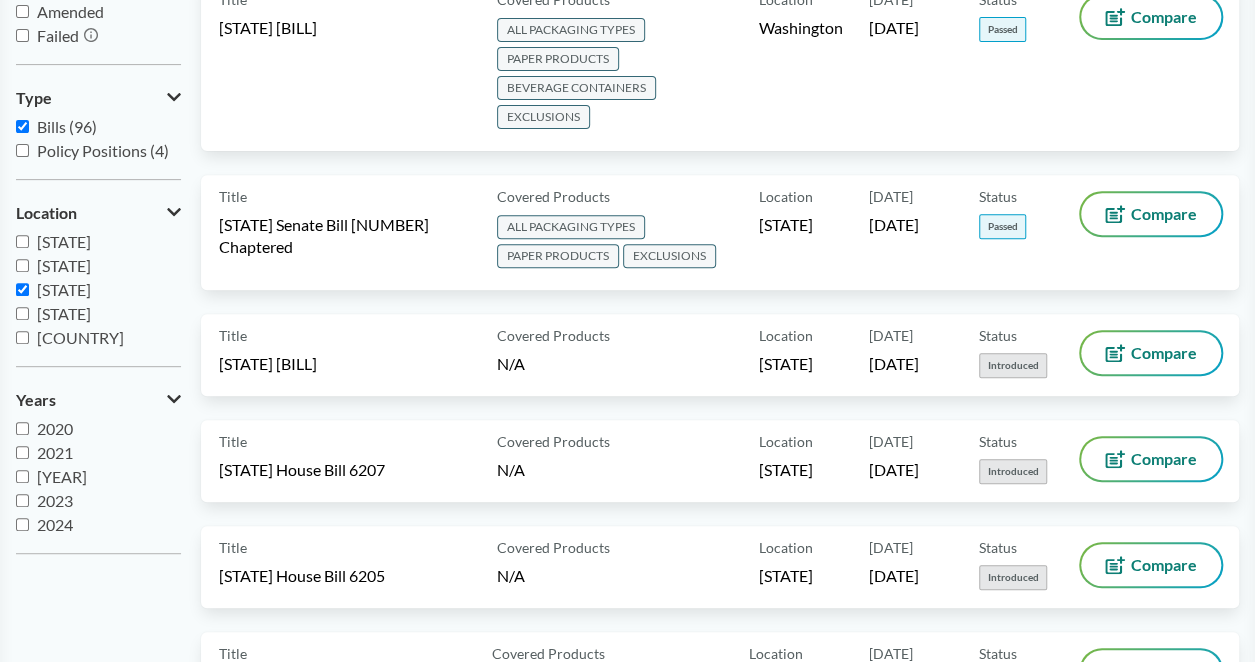 click on "2021" at bounding box center (98, 453) 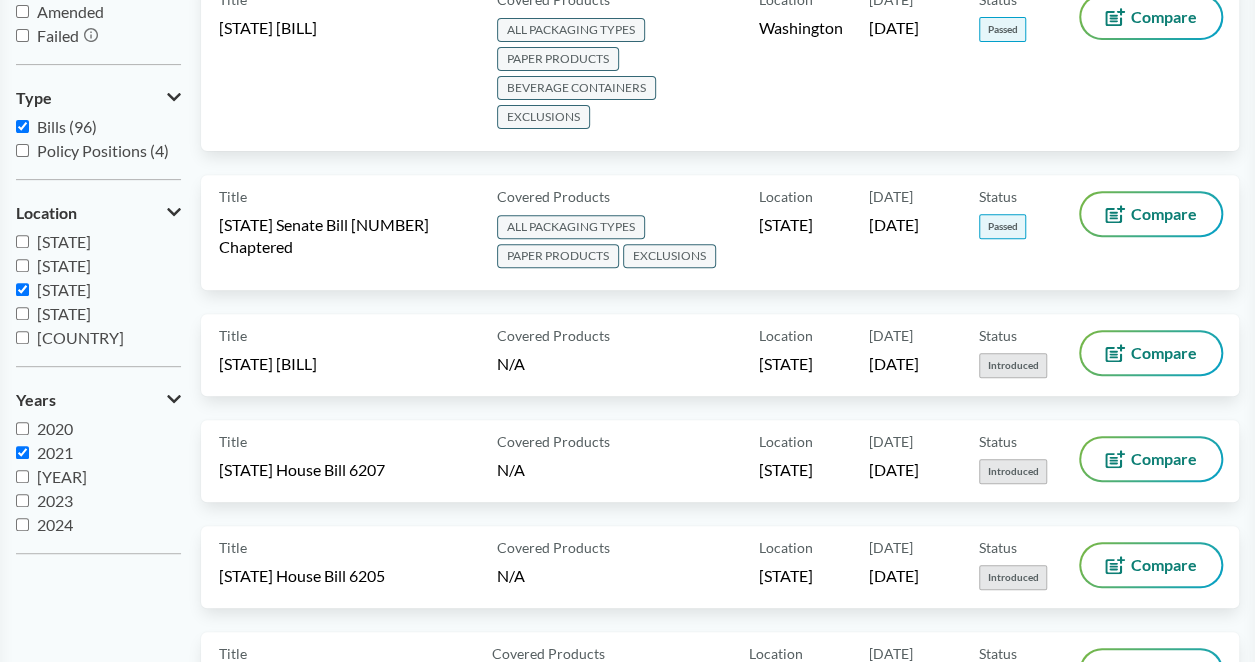 checkbox on "true" 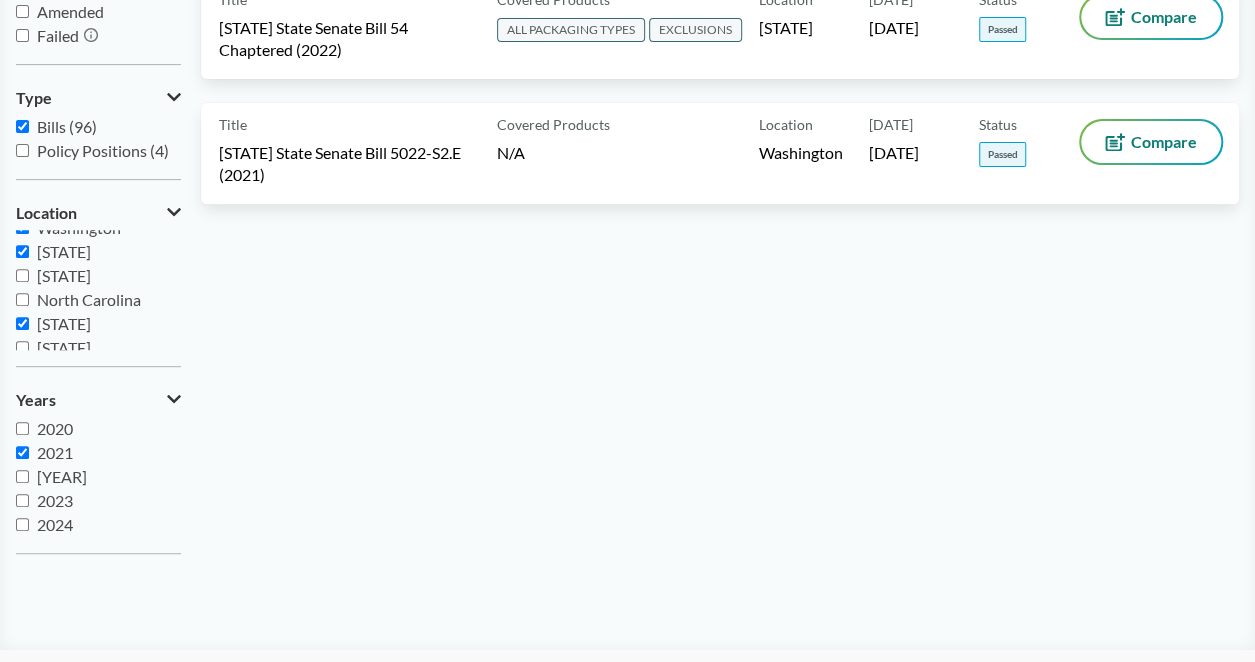 scroll, scrollTop: 0, scrollLeft: 0, axis: both 